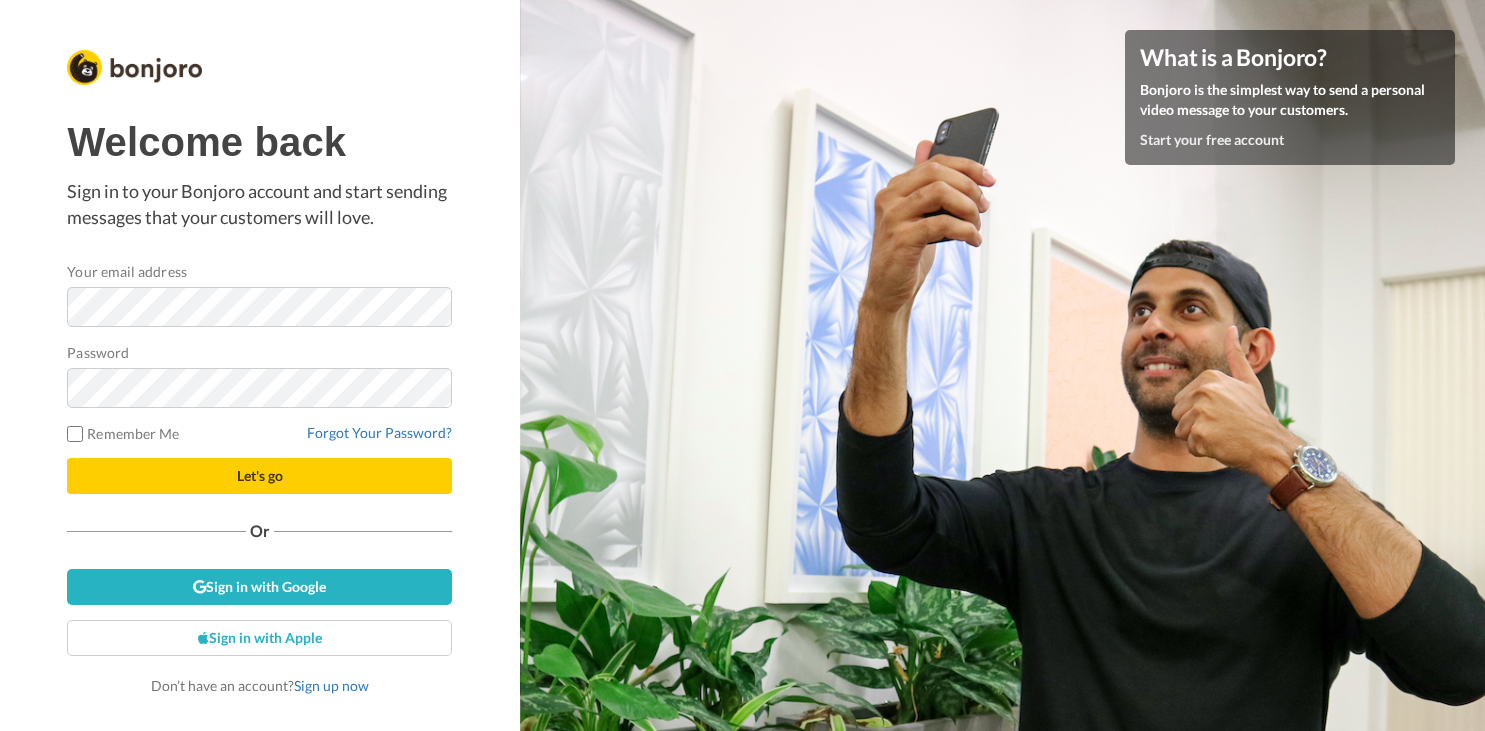 scroll, scrollTop: 0, scrollLeft: 0, axis: both 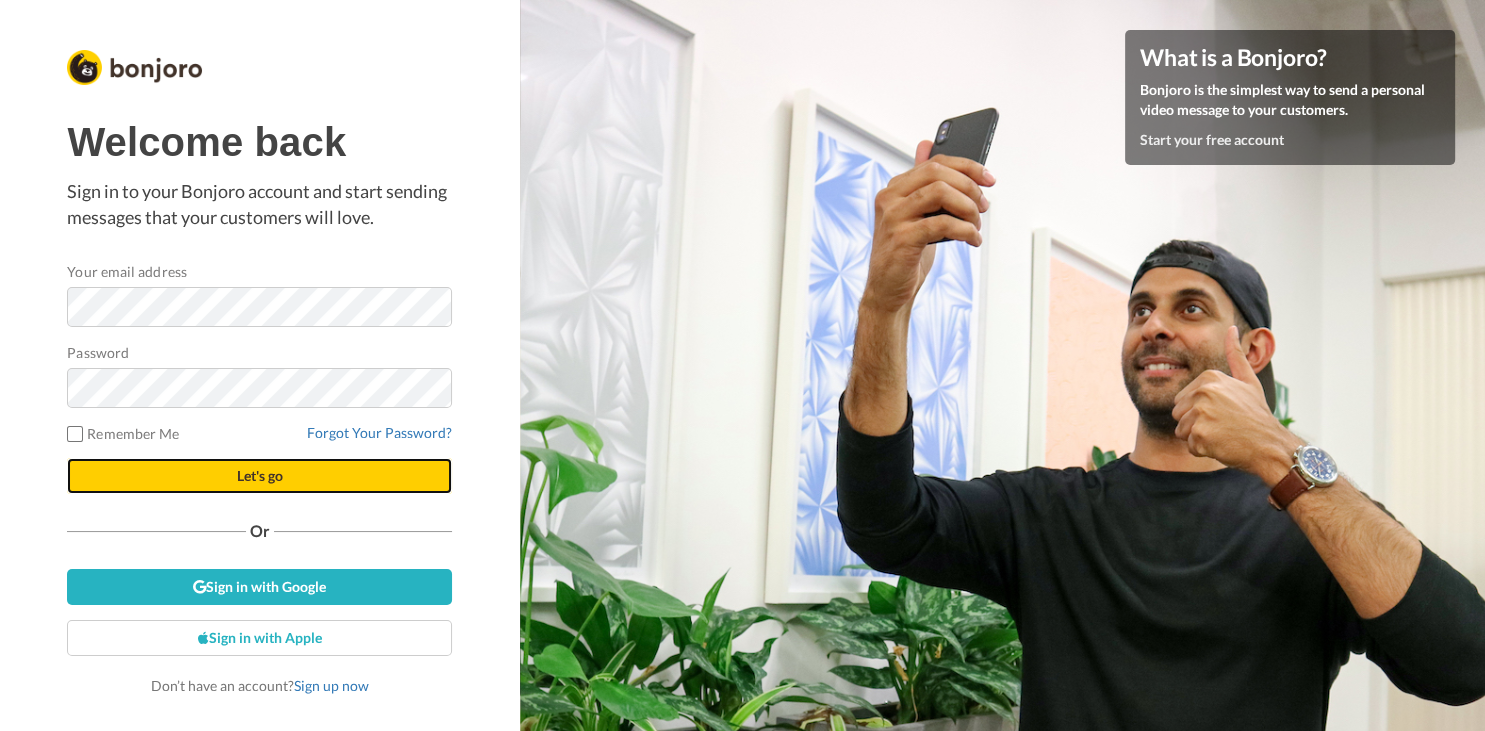 click on "Let's go" at bounding box center (259, 476) 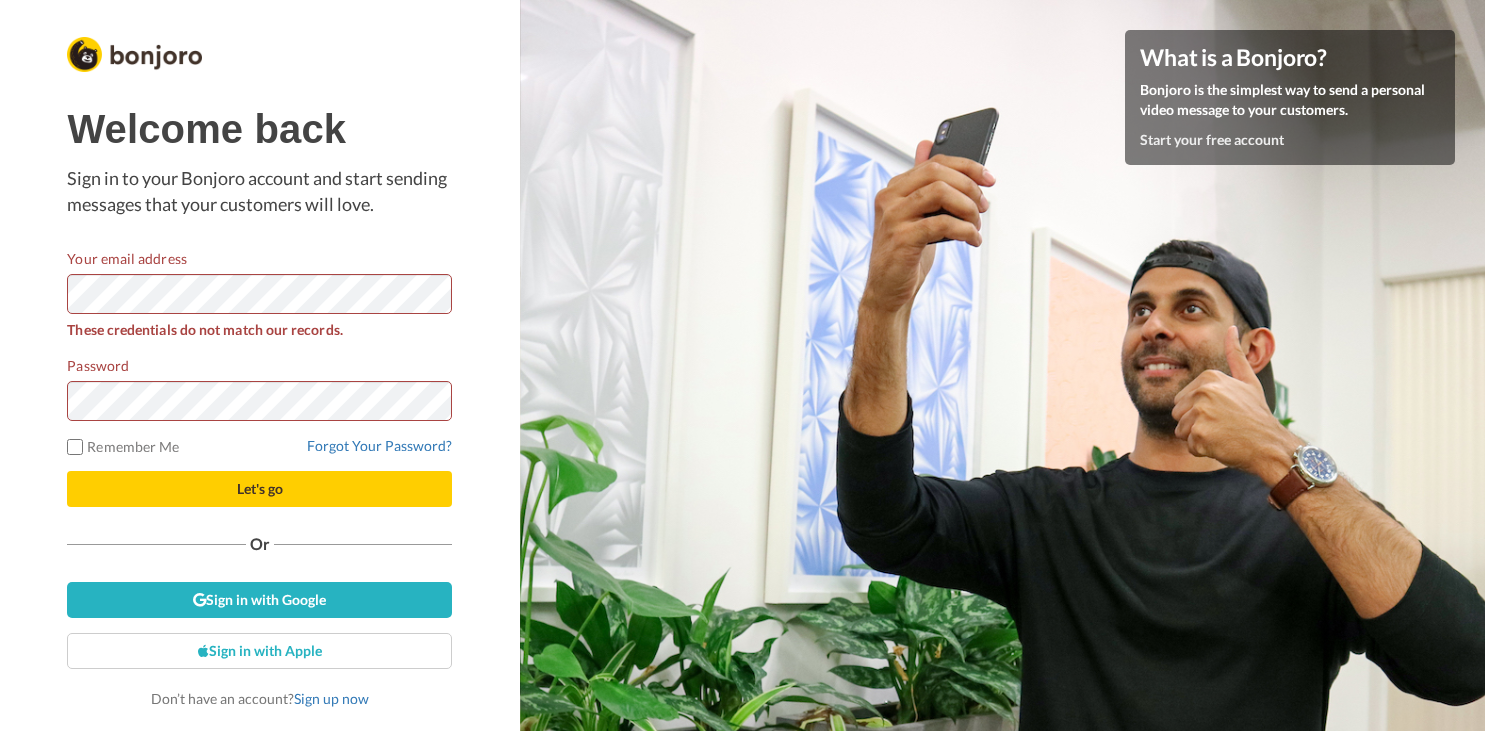 scroll, scrollTop: 0, scrollLeft: 0, axis: both 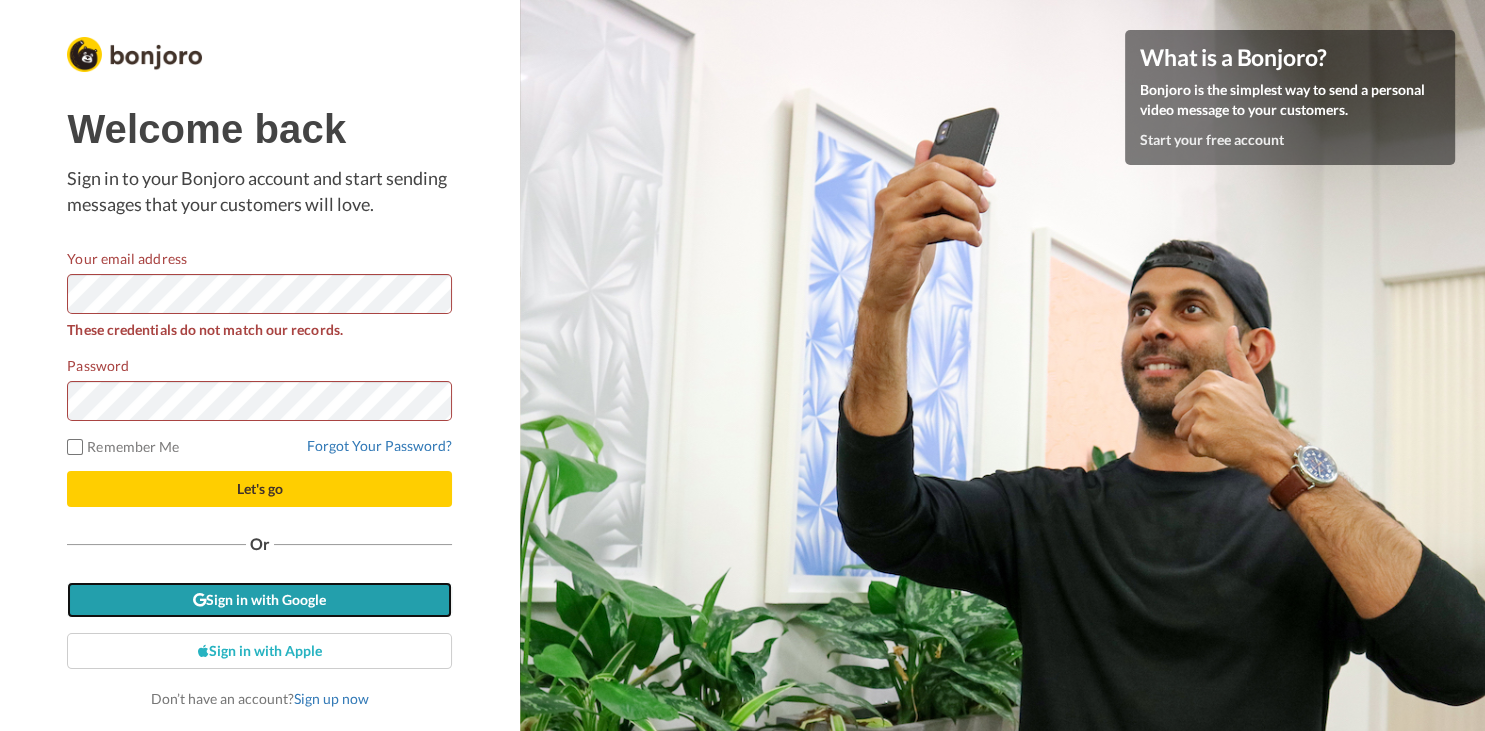 click on "Sign in with Google" at bounding box center (259, 600) 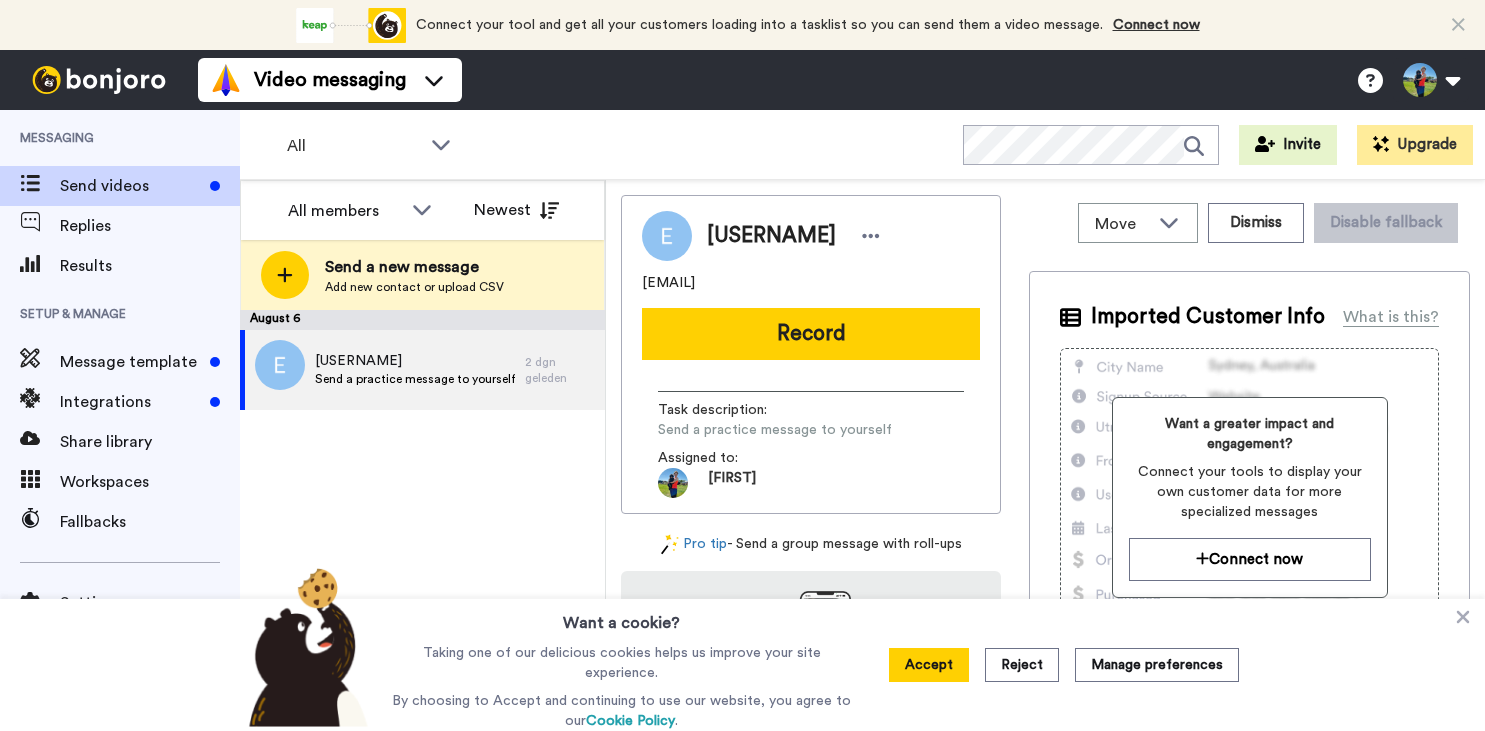 scroll, scrollTop: 0, scrollLeft: 0, axis: both 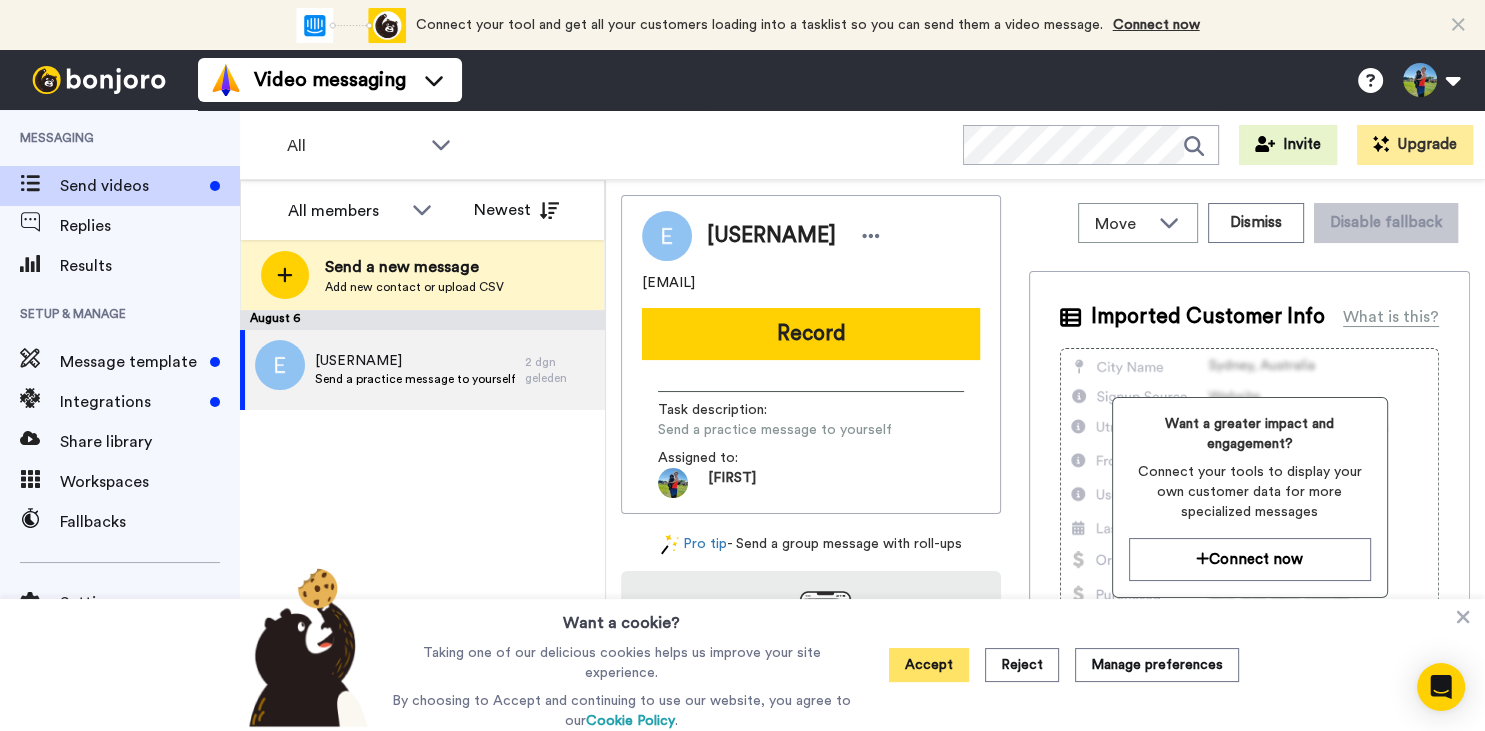 click on "Accept" at bounding box center [929, 665] 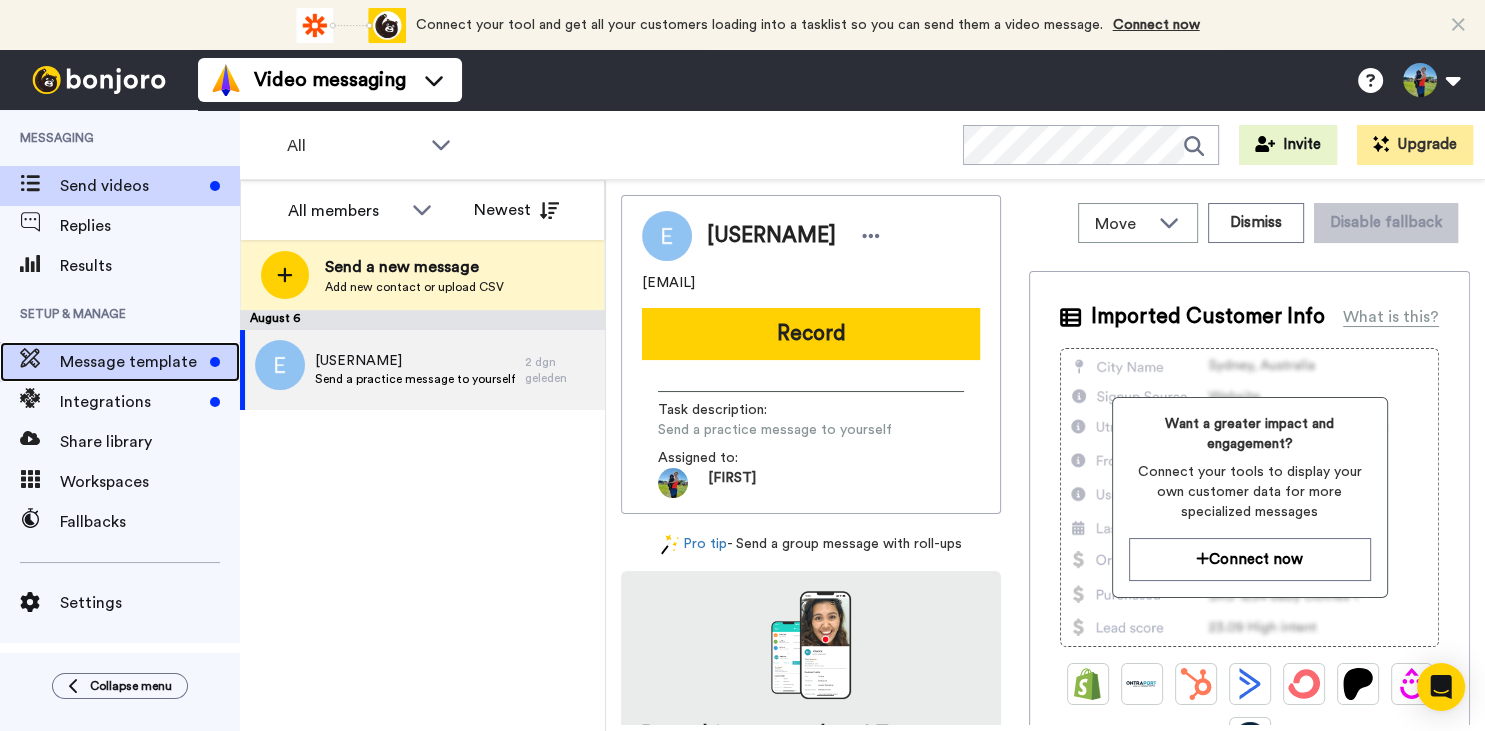click on "Message template" at bounding box center (131, 362) 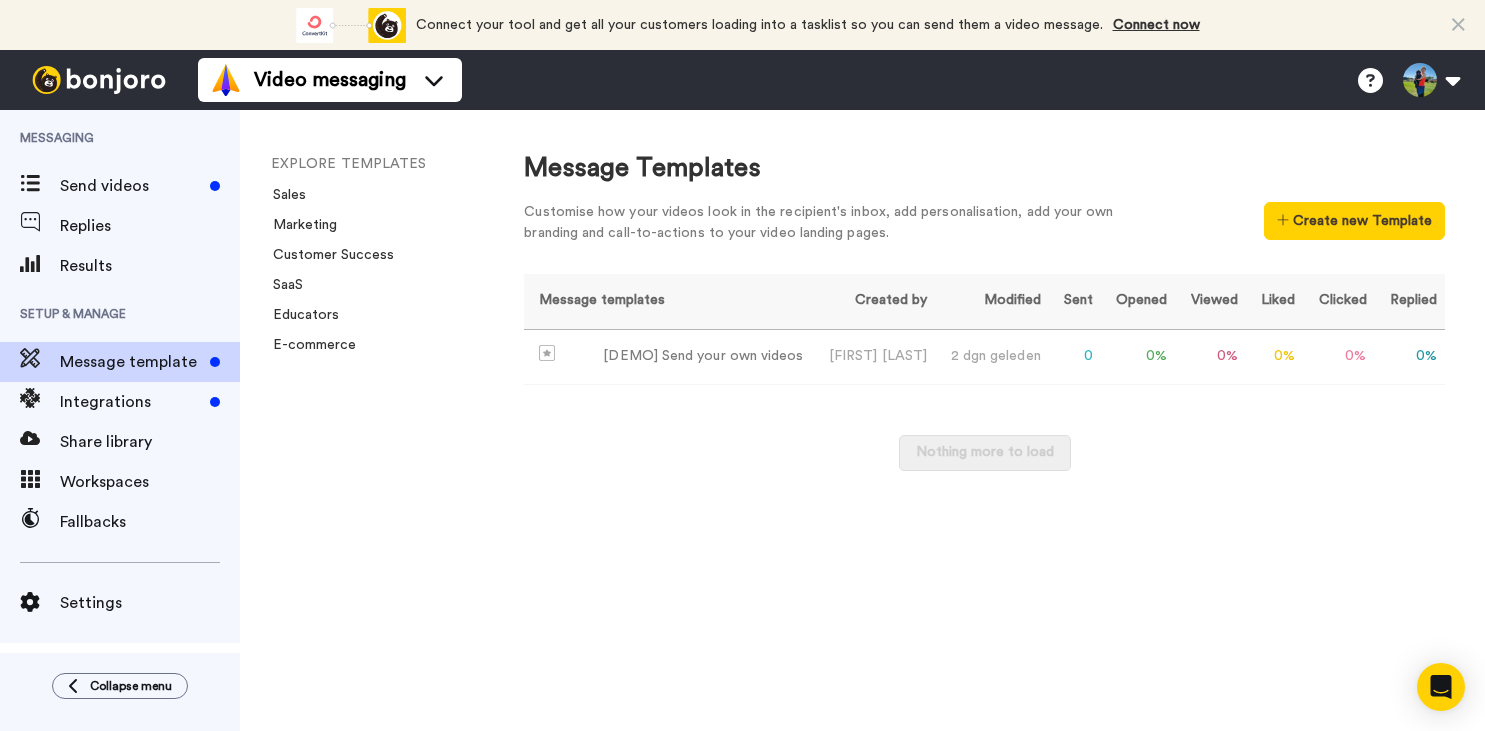 scroll, scrollTop: 0, scrollLeft: 0, axis: both 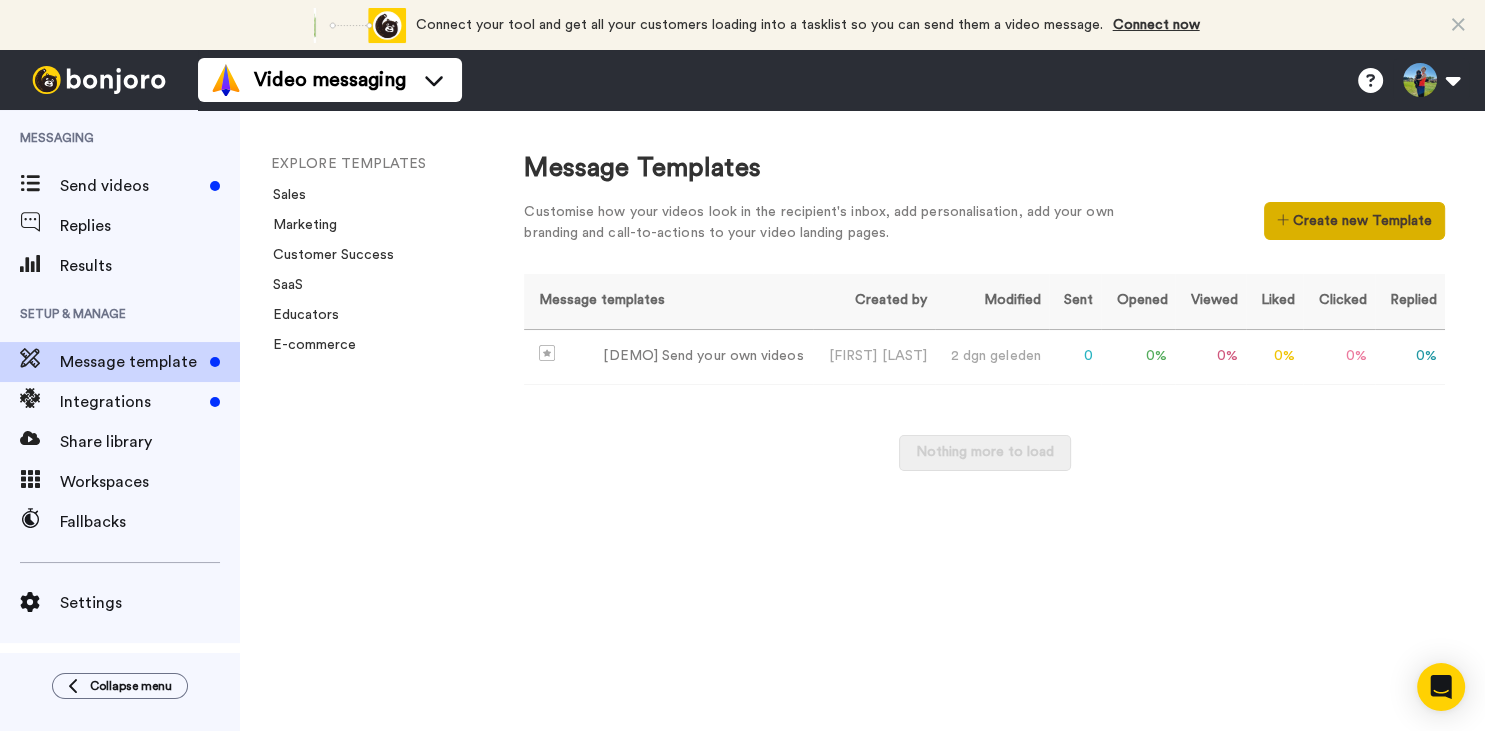 click on "Create new Template" at bounding box center [1354, 221] 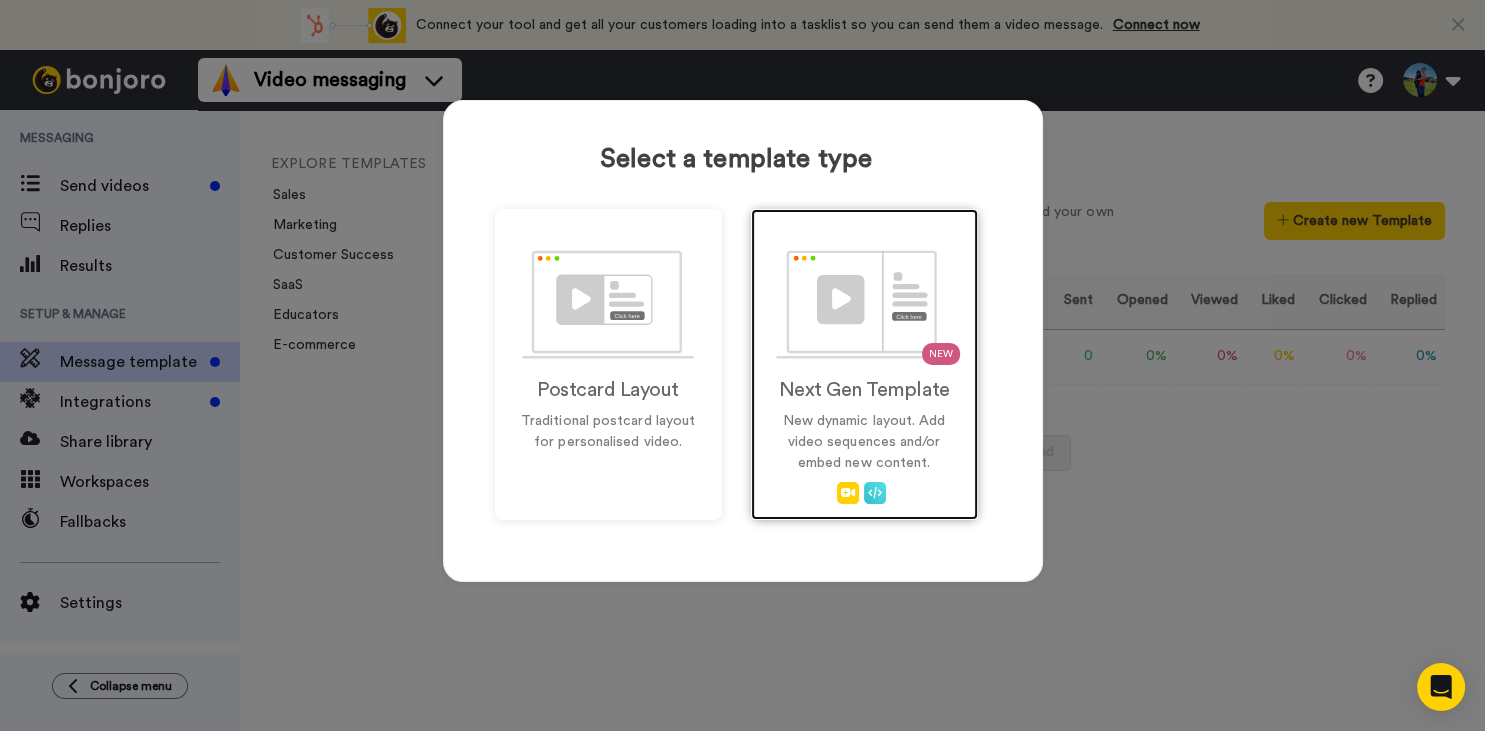 click on "NEW Next Gen Template New dynamic layout. Add video sequences and/or embed new content." at bounding box center [864, 364] 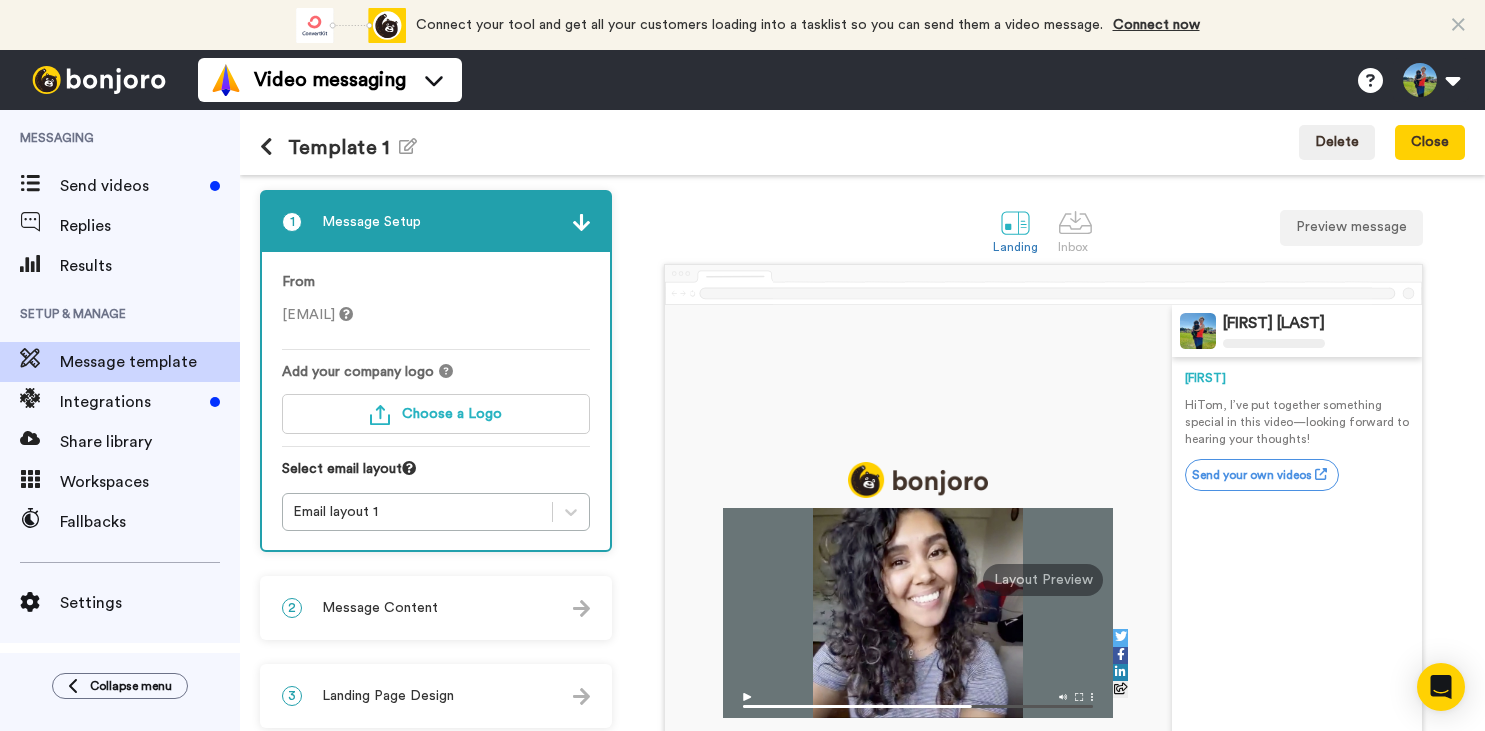 scroll, scrollTop: 0, scrollLeft: 0, axis: both 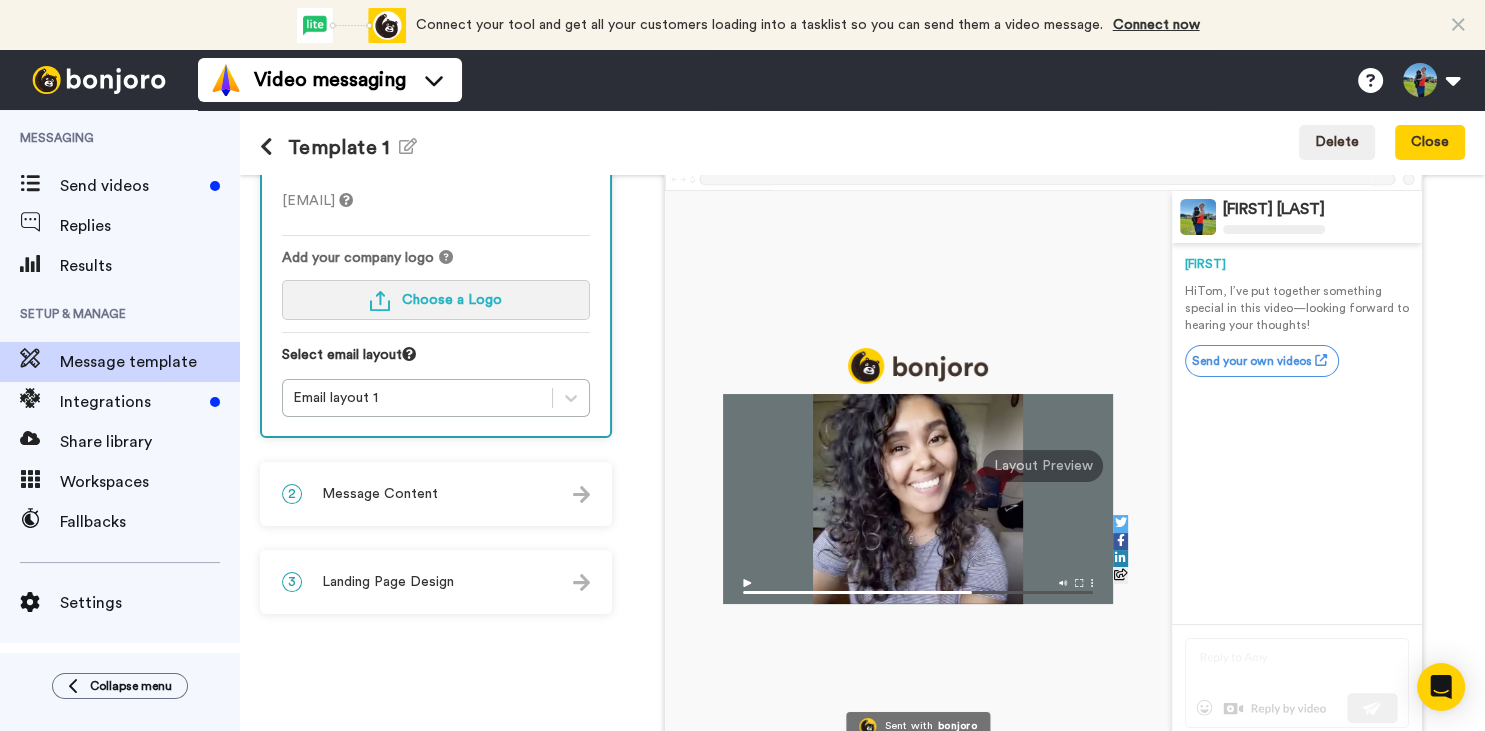 click on "Choose a Logo" at bounding box center [452, 300] 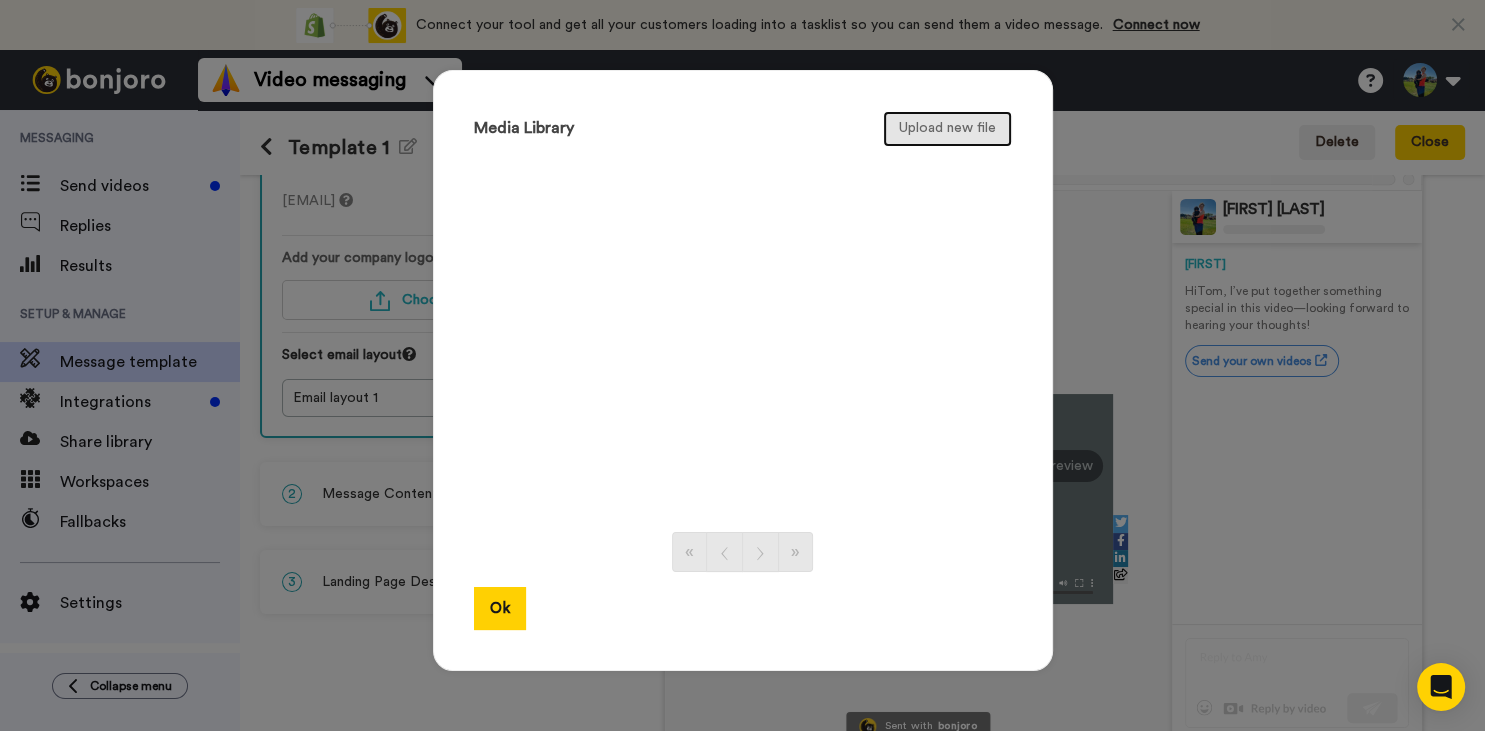 click on "Upload new file" at bounding box center [947, 129] 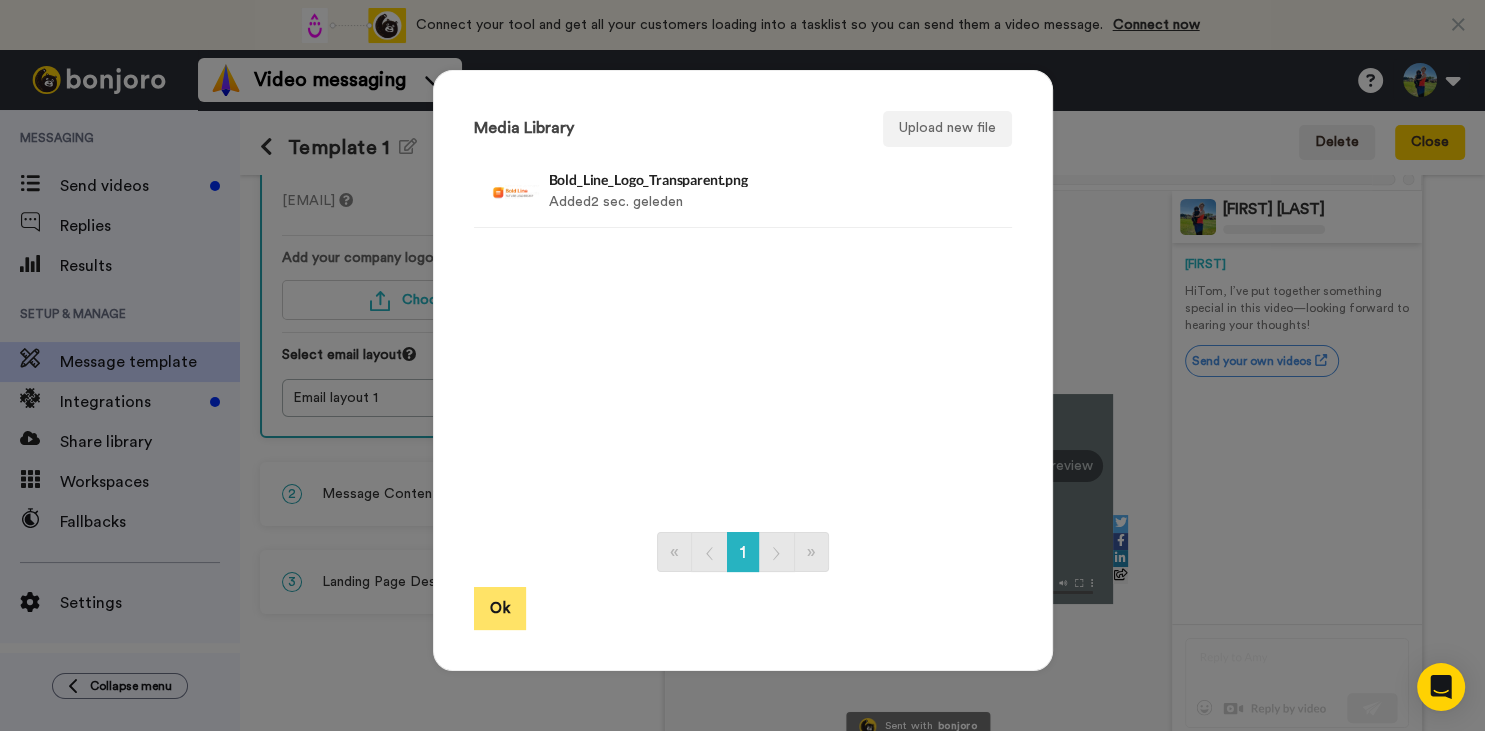 click on "Ok" at bounding box center [500, 608] 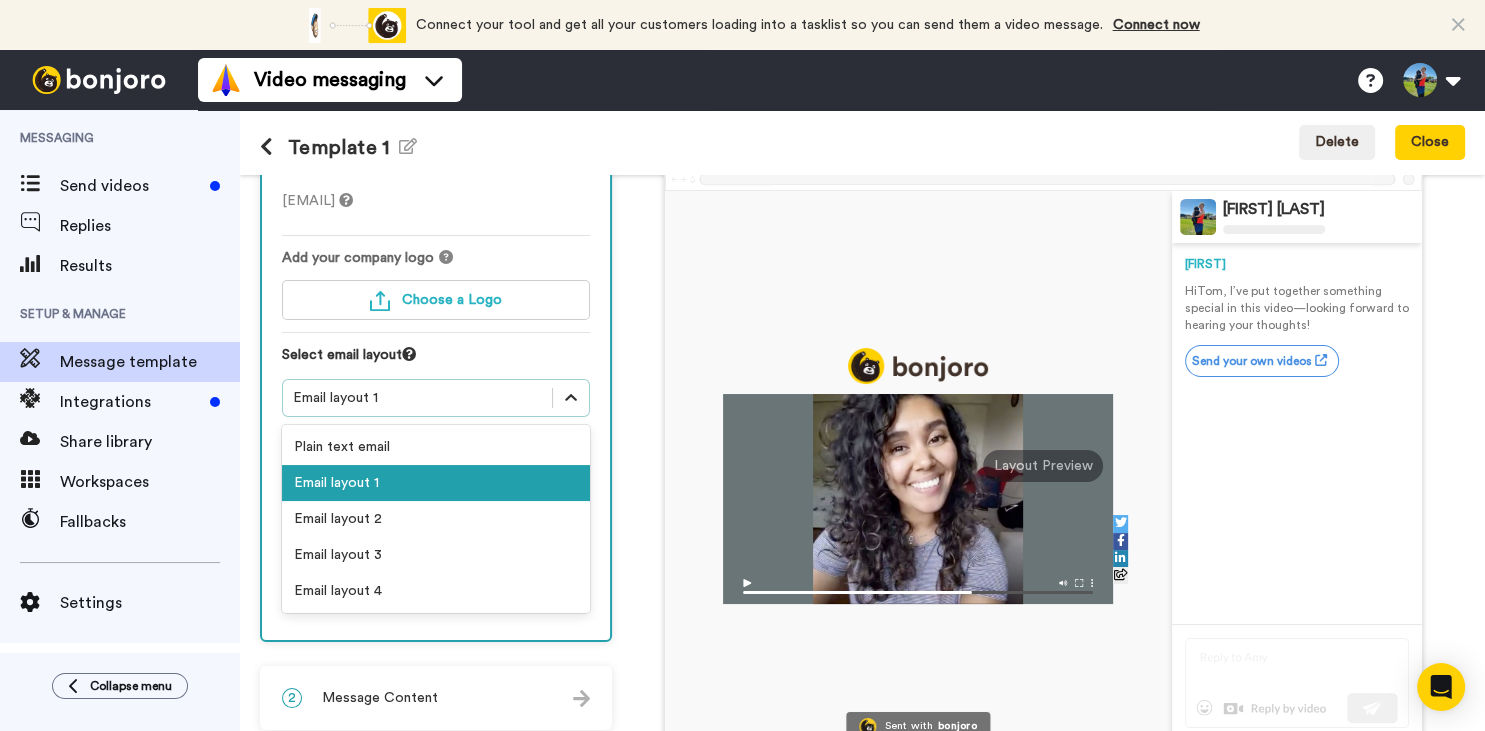 click 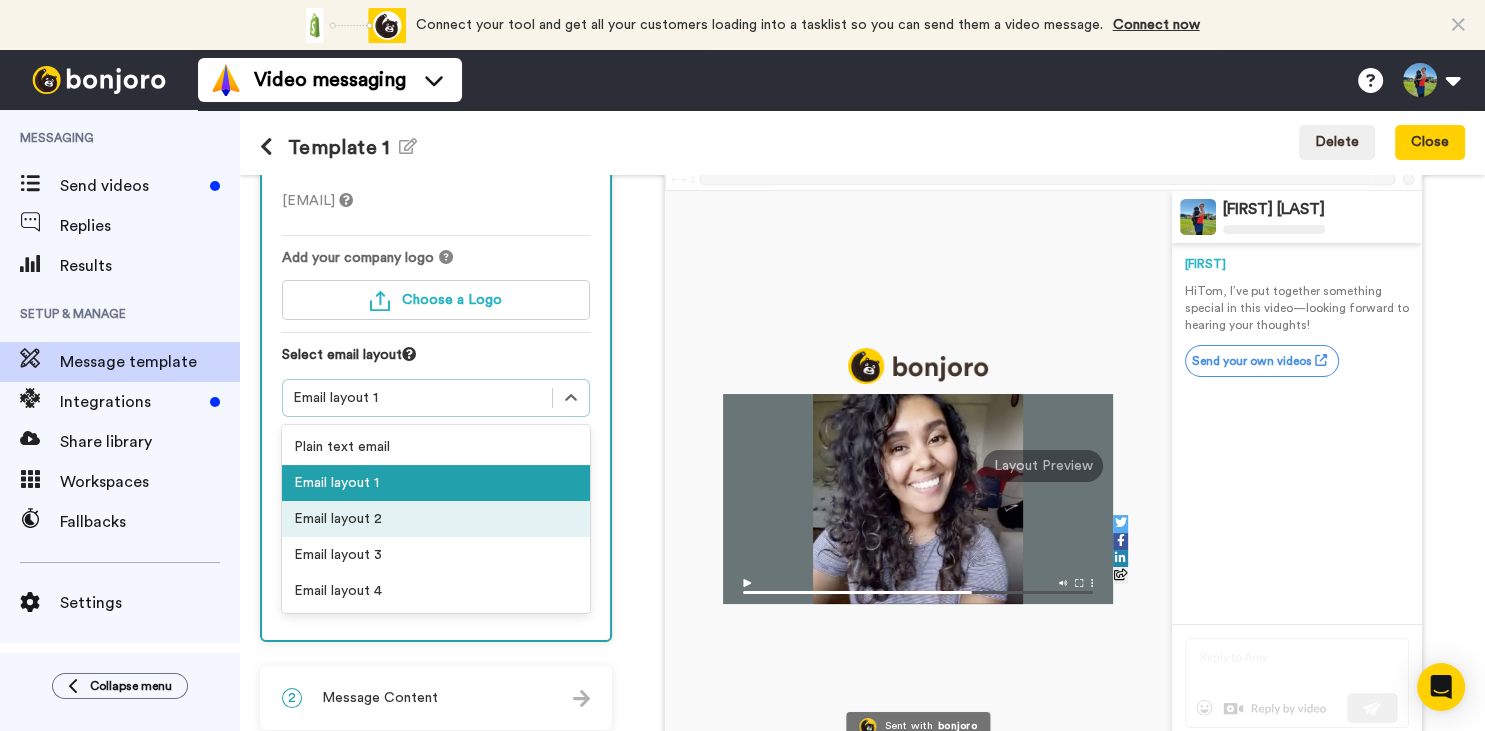 click on "Email layout 2" at bounding box center (436, 519) 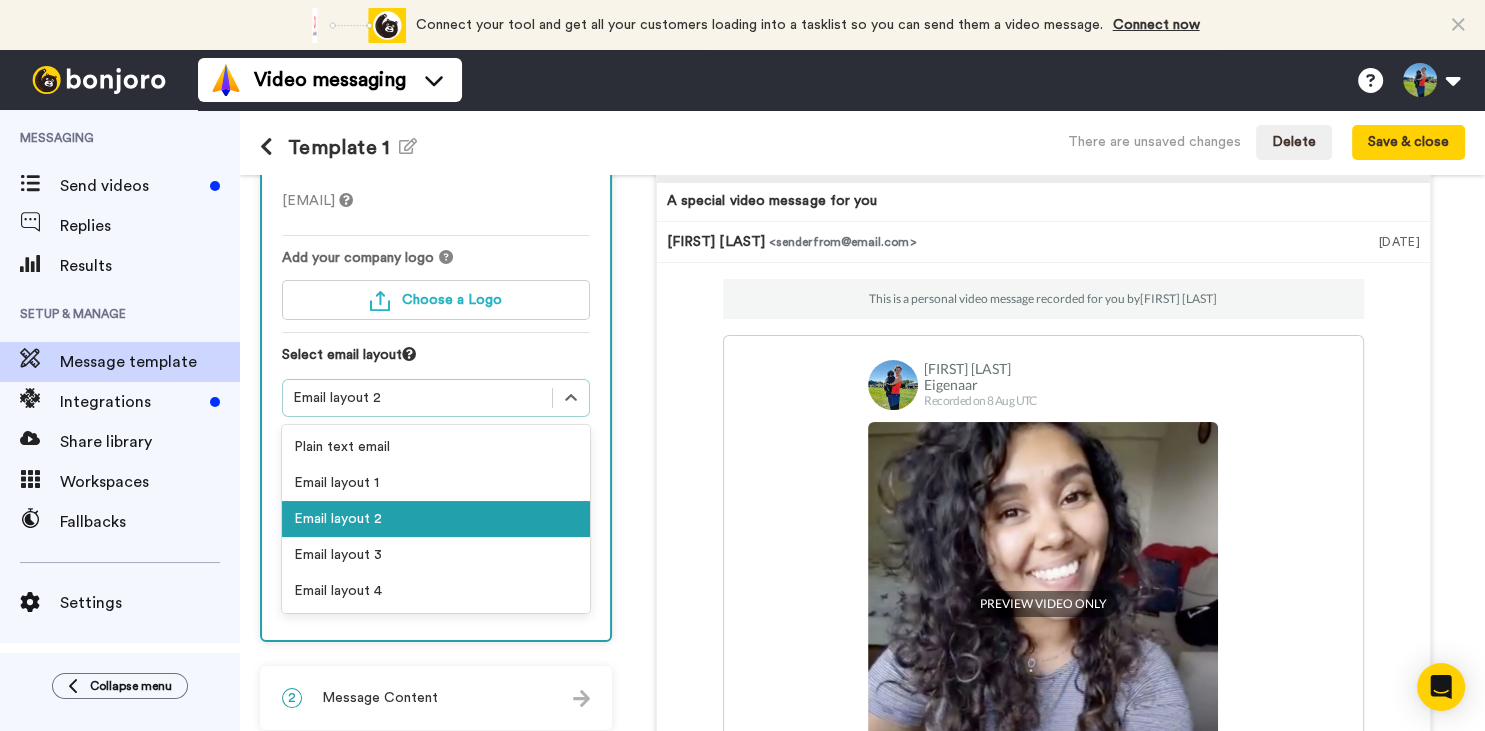 click on "Email layout 2" at bounding box center [417, 398] 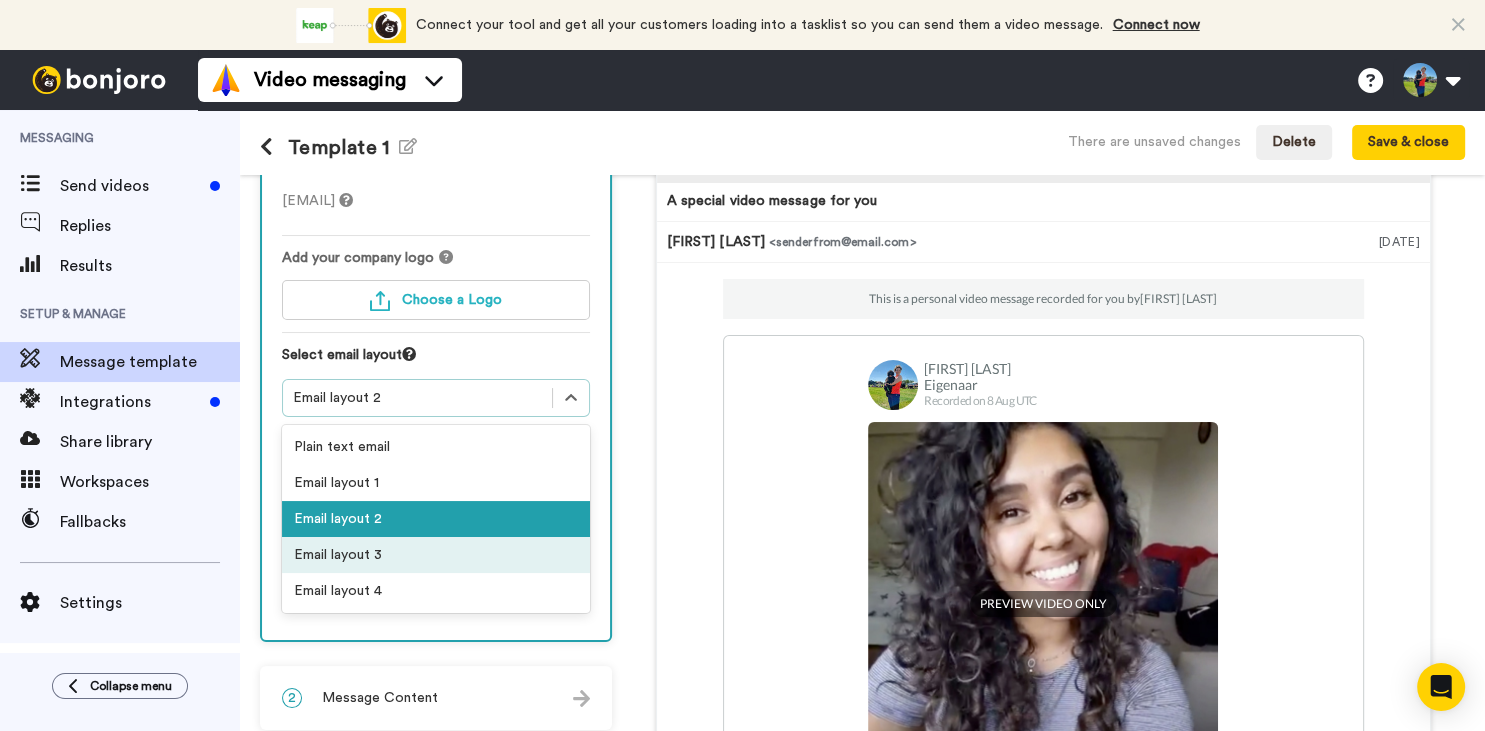 click on "Email layout 3" at bounding box center [436, 555] 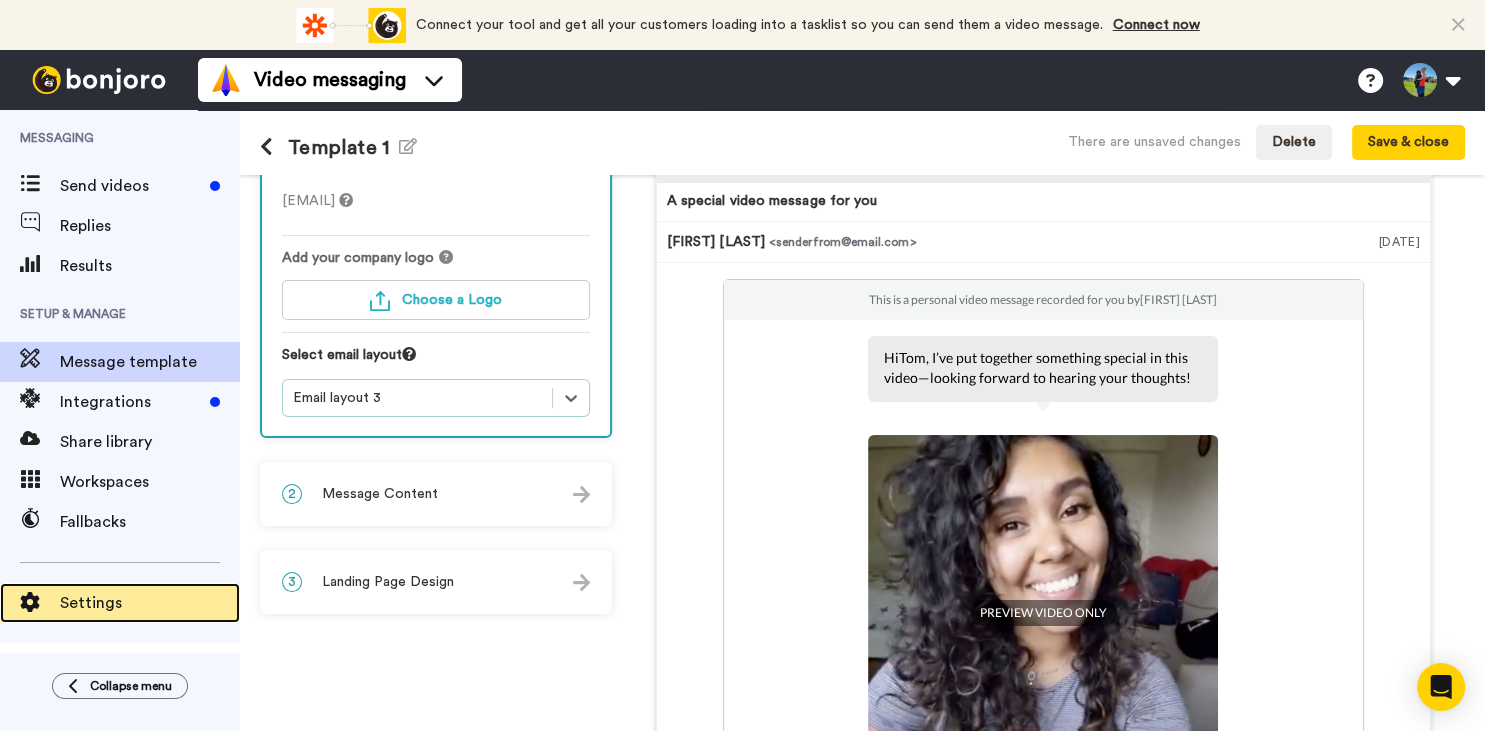 click on "Settings" at bounding box center [150, 603] 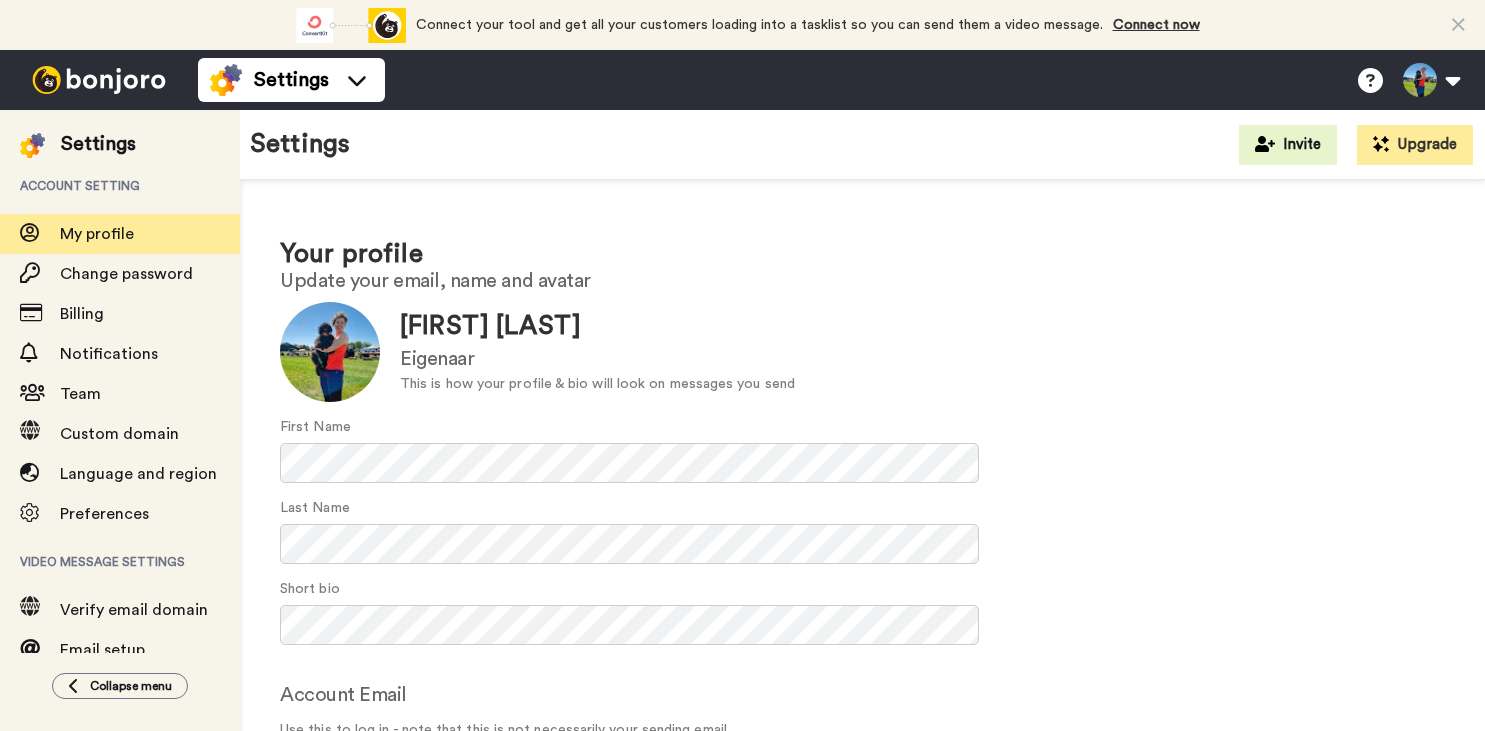 scroll, scrollTop: 0, scrollLeft: 0, axis: both 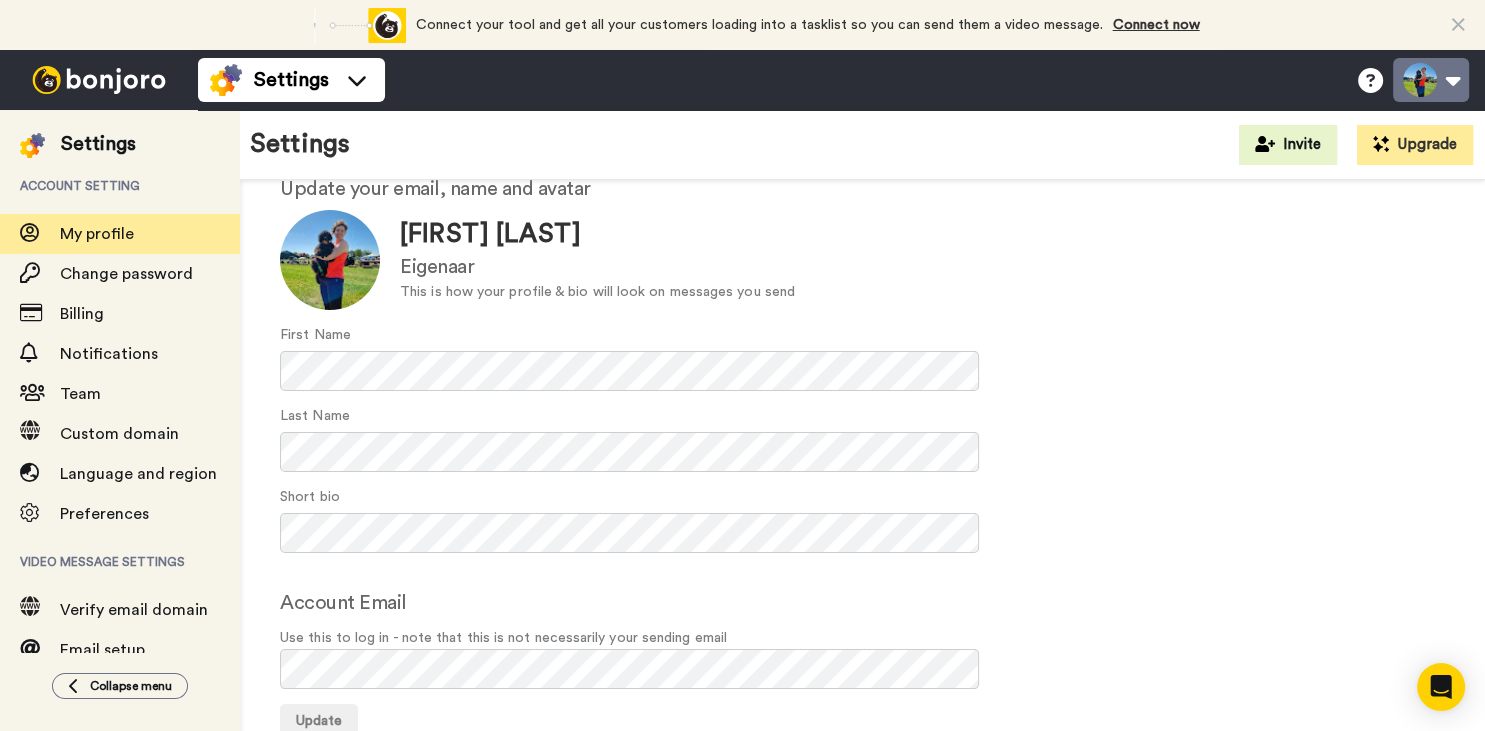 click at bounding box center (1431, 80) 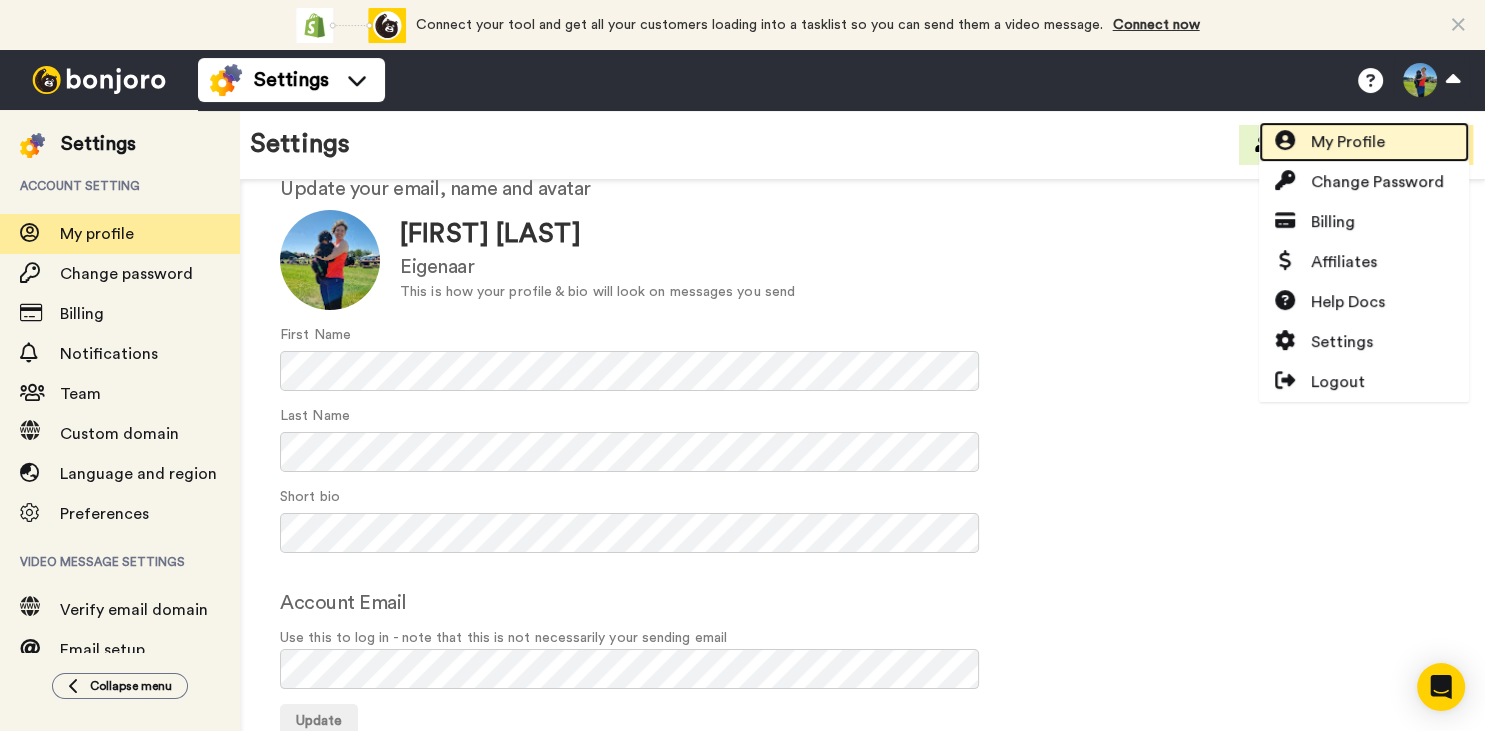 click on "My Profile" at bounding box center [1348, 142] 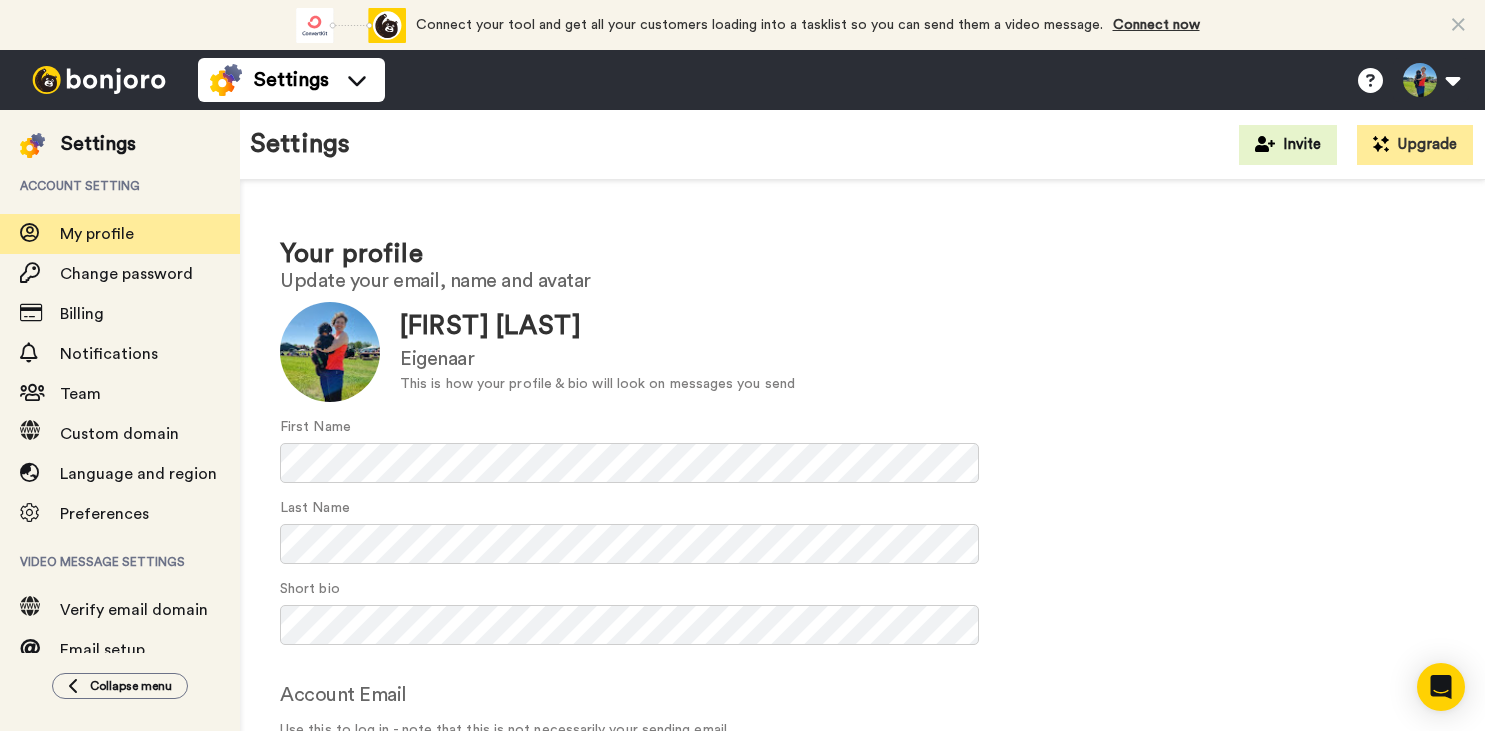scroll, scrollTop: 0, scrollLeft: 0, axis: both 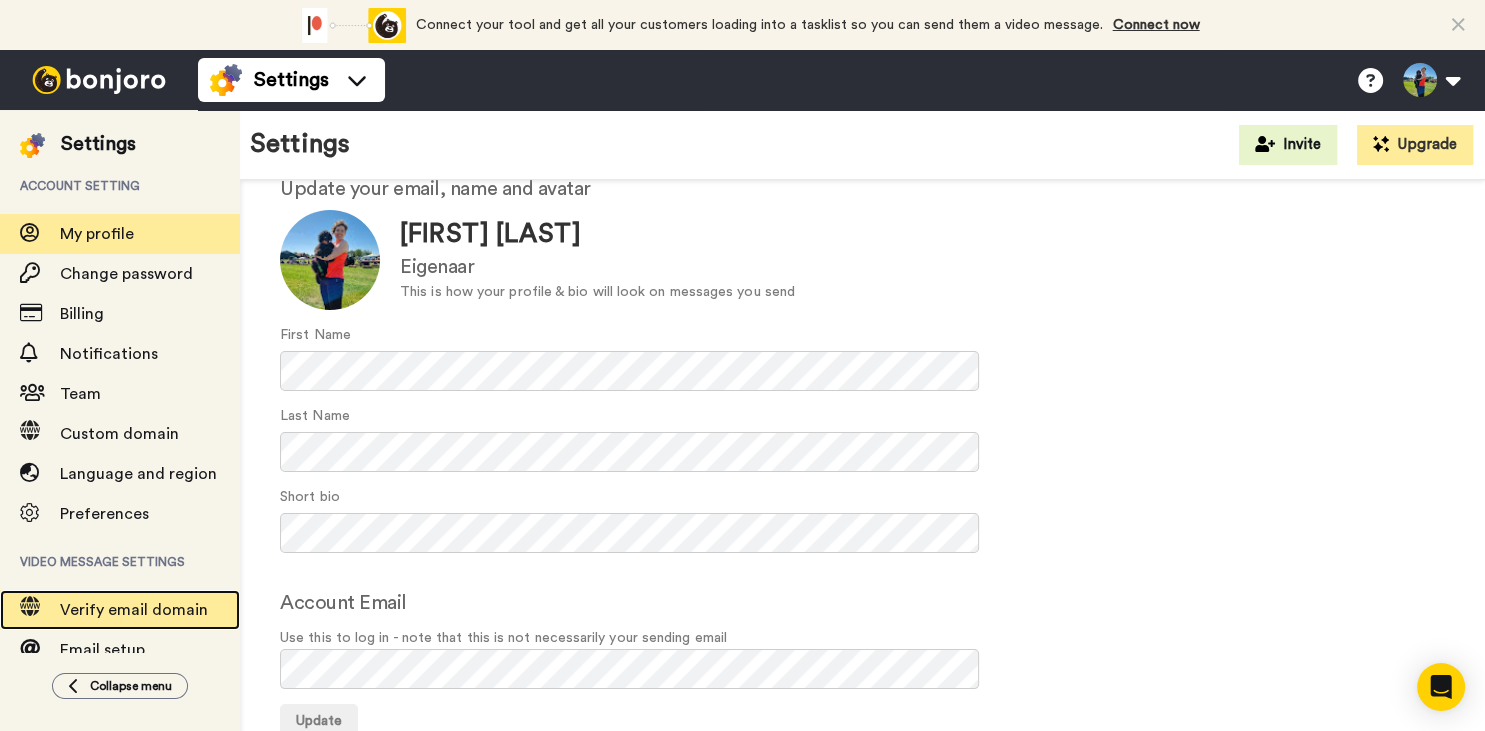 click on "Verify email domain" at bounding box center [134, 610] 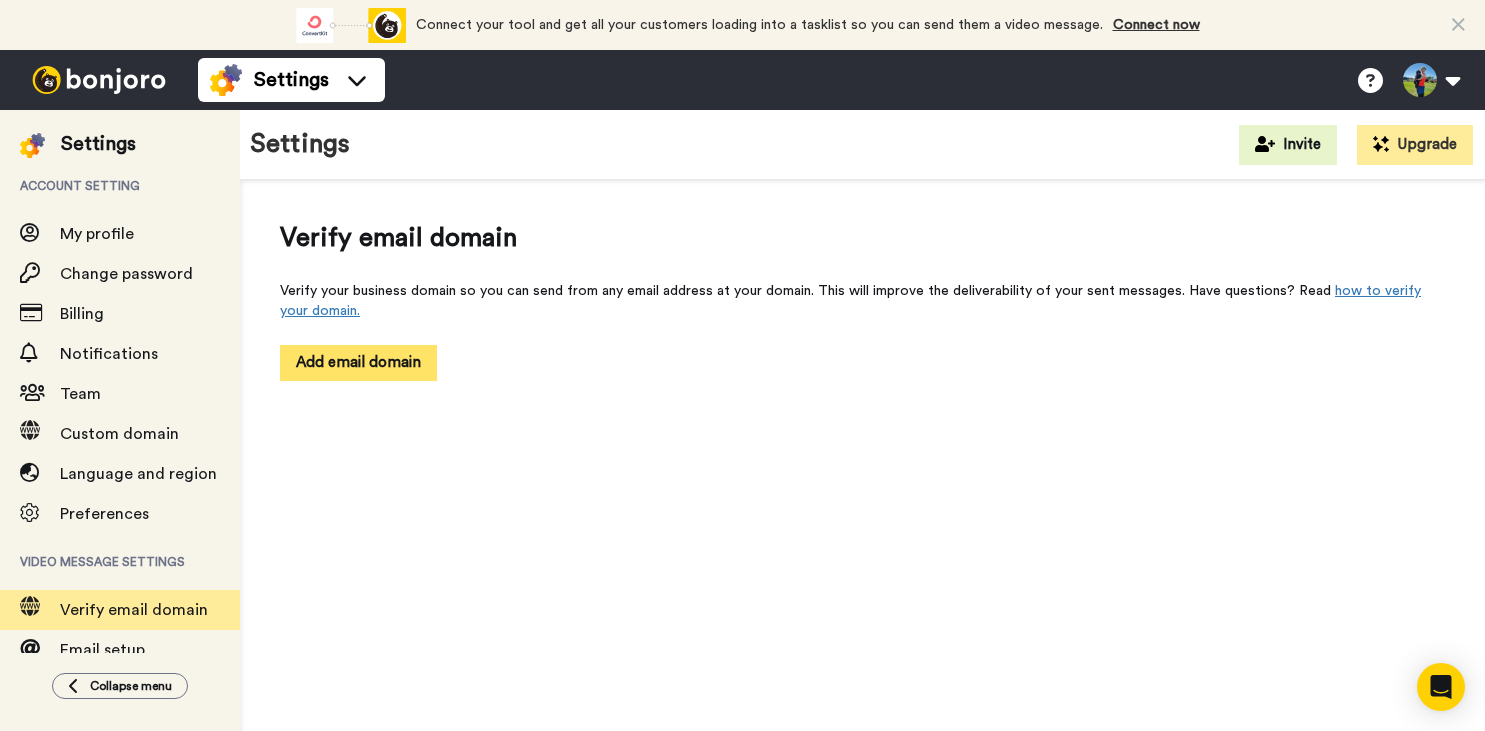 scroll, scrollTop: 0, scrollLeft: 0, axis: both 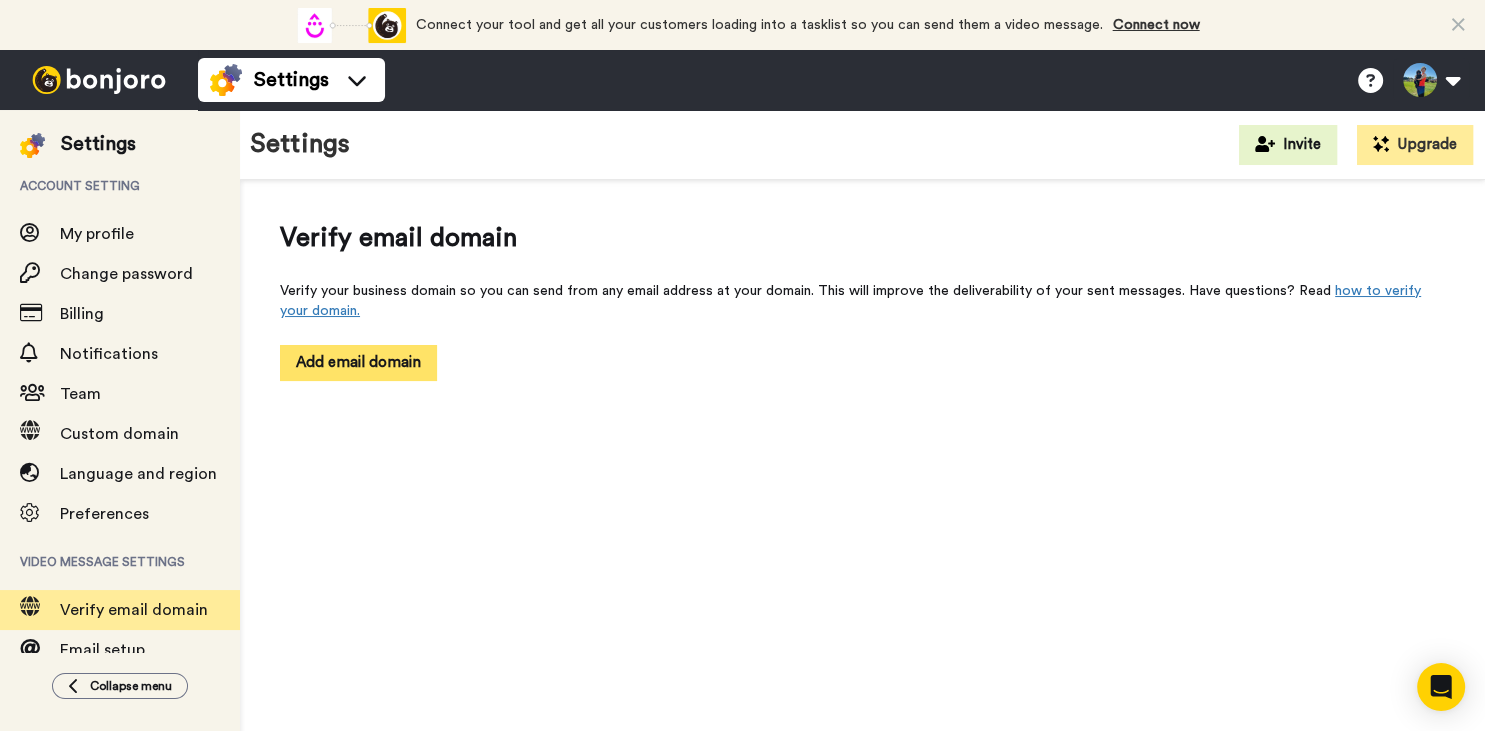 click on "Add email domain" at bounding box center [358, 362] 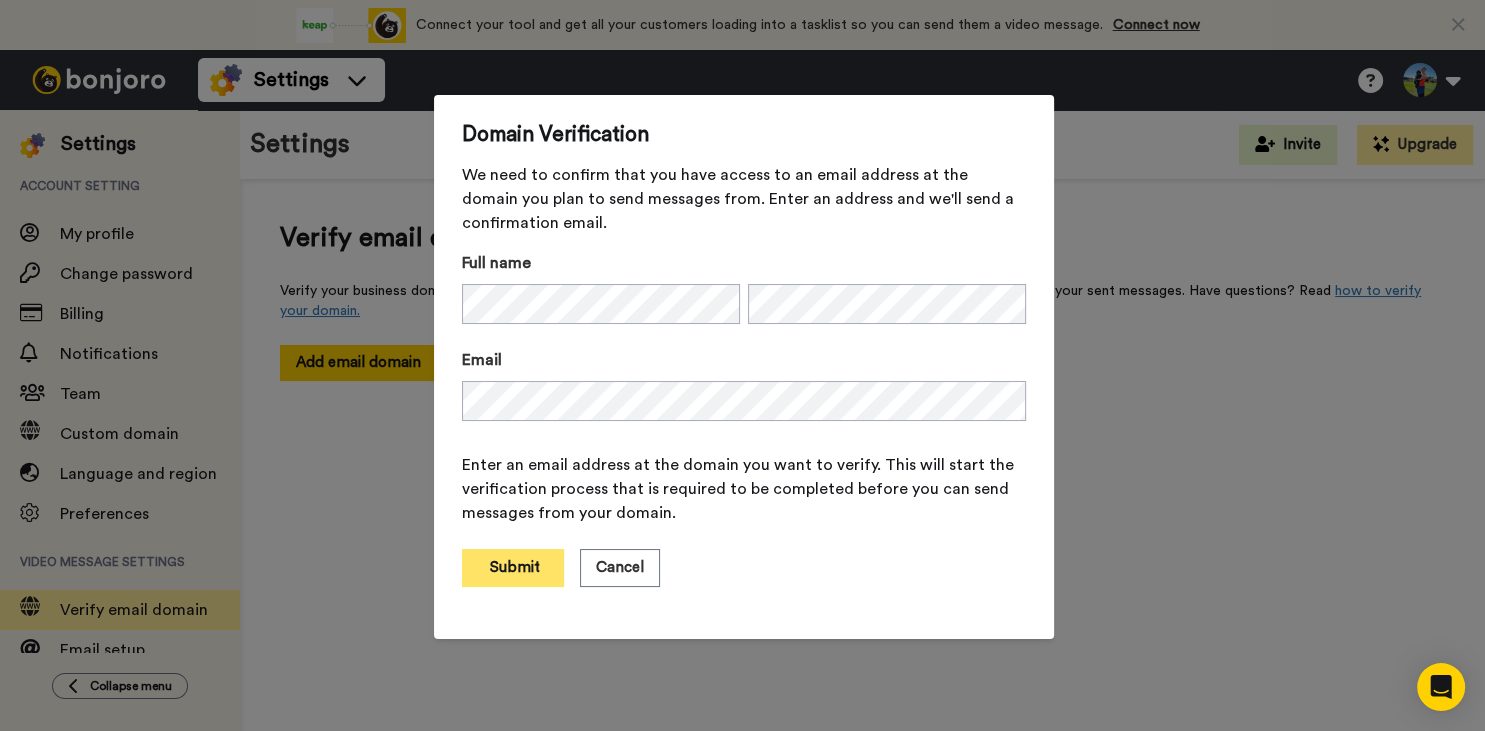 click on "Submit" at bounding box center [513, 568] 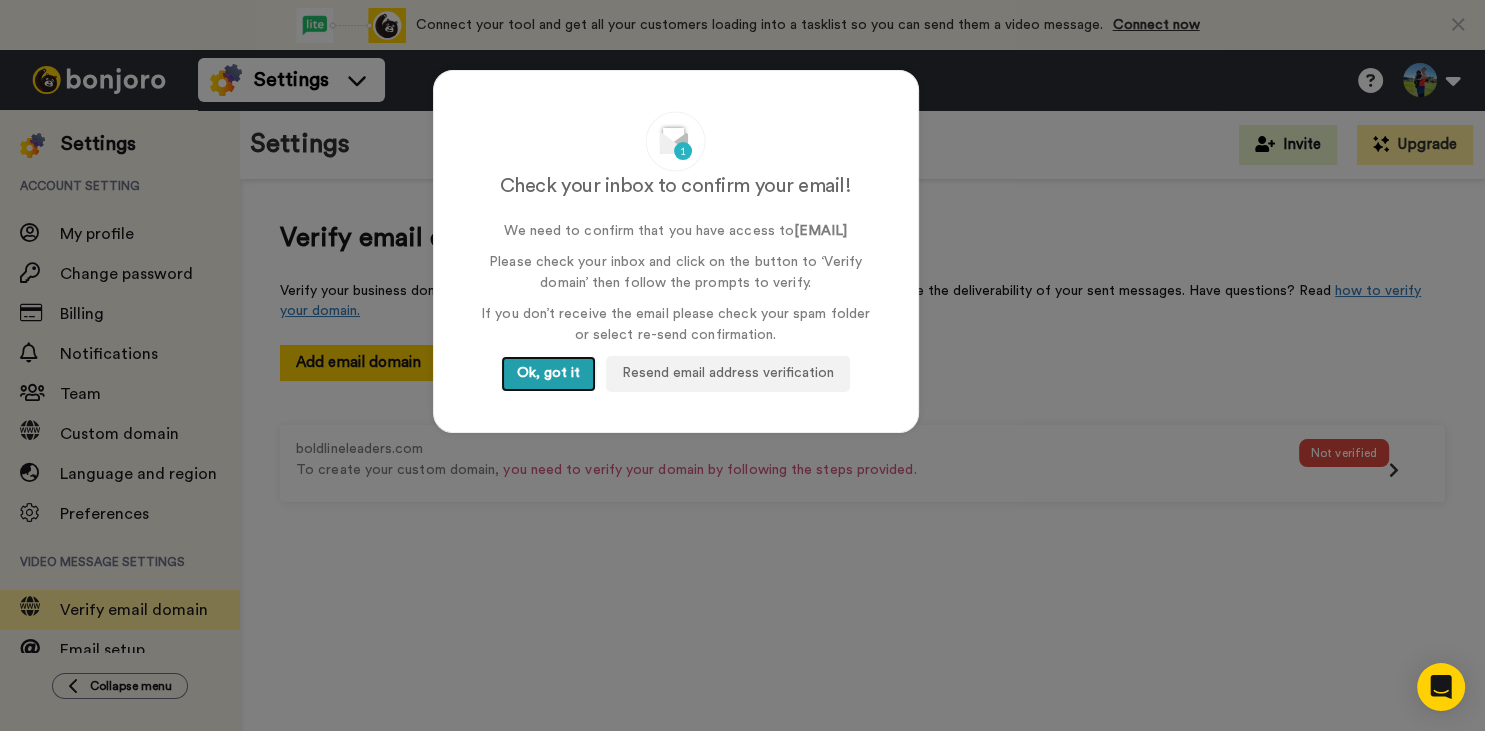 click on "Ok, got it" at bounding box center (548, 374) 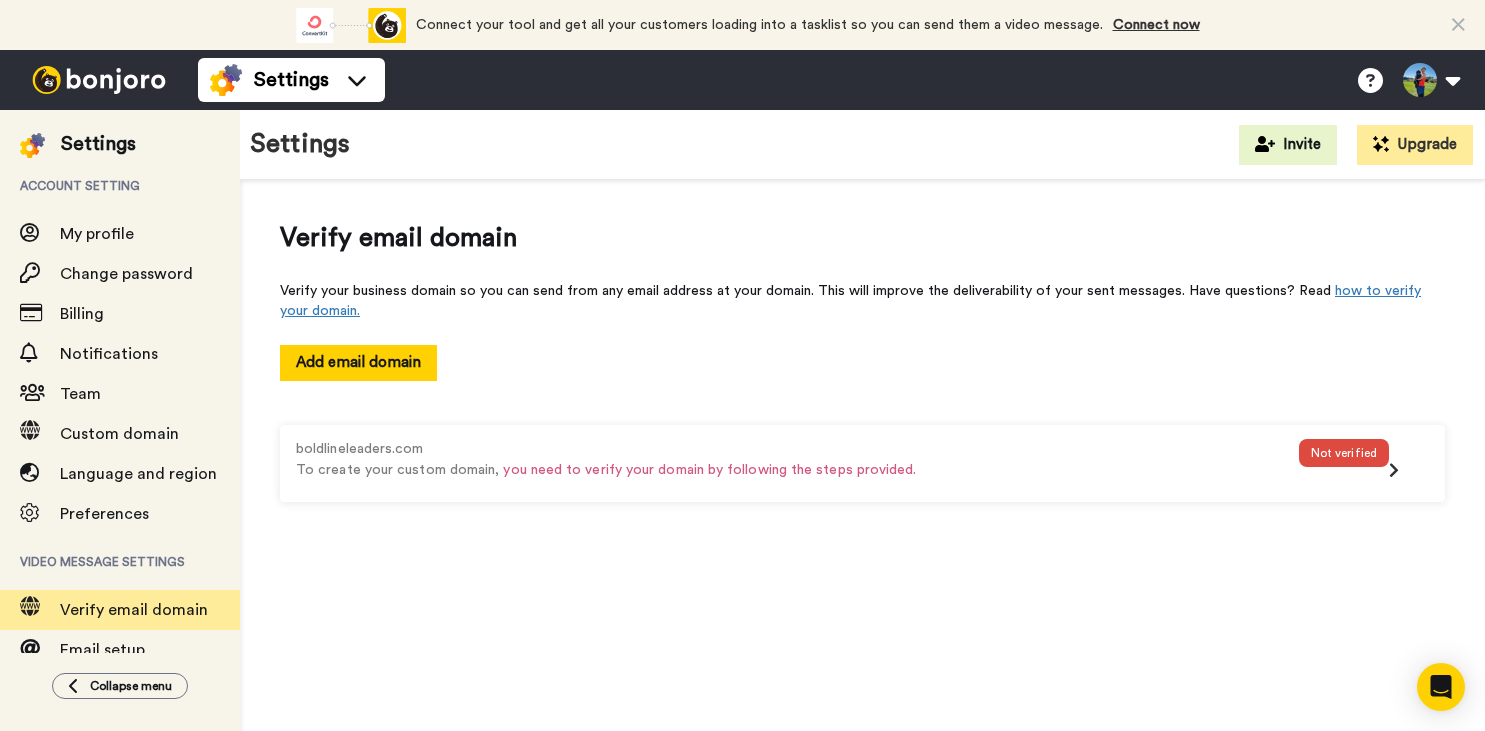 scroll, scrollTop: 0, scrollLeft: 0, axis: both 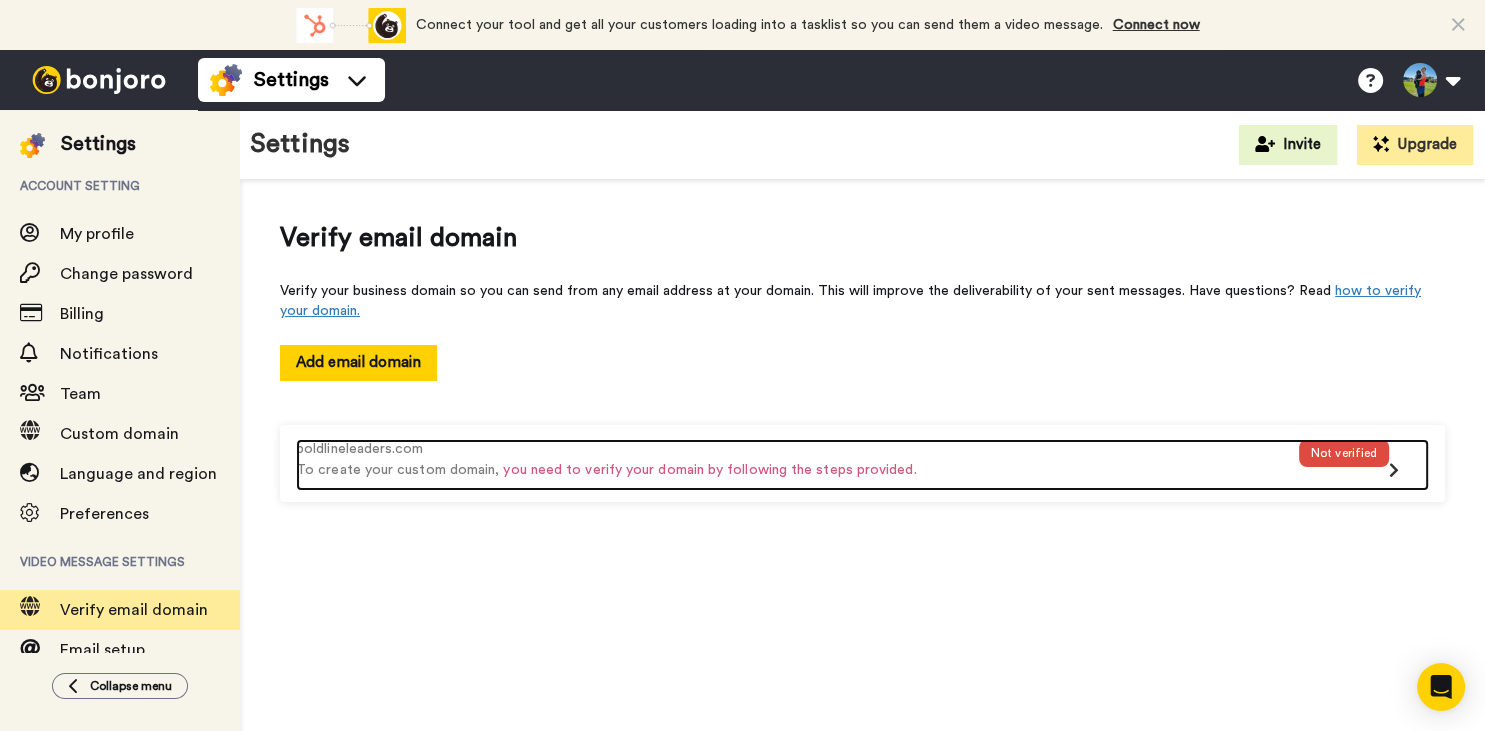 click at bounding box center [1394, 470] 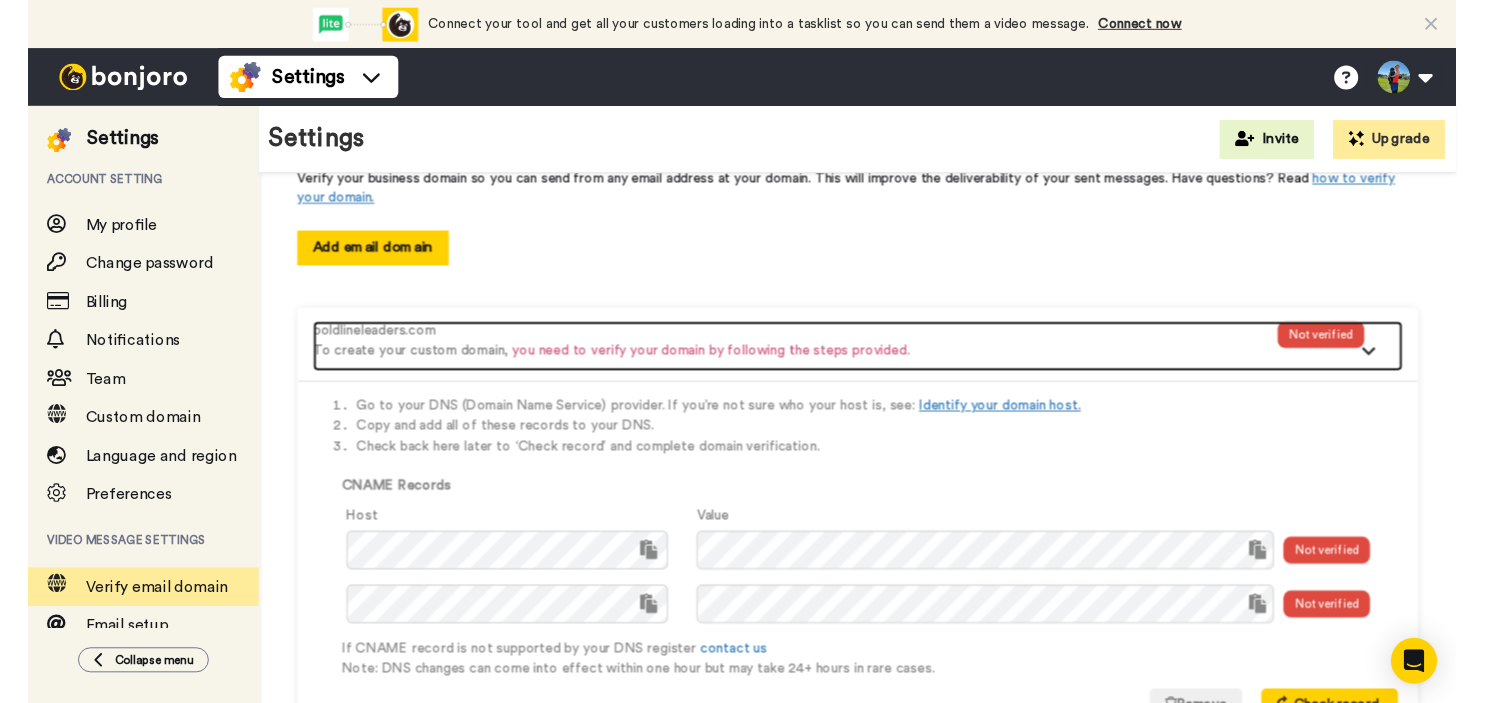scroll, scrollTop: 136, scrollLeft: 0, axis: vertical 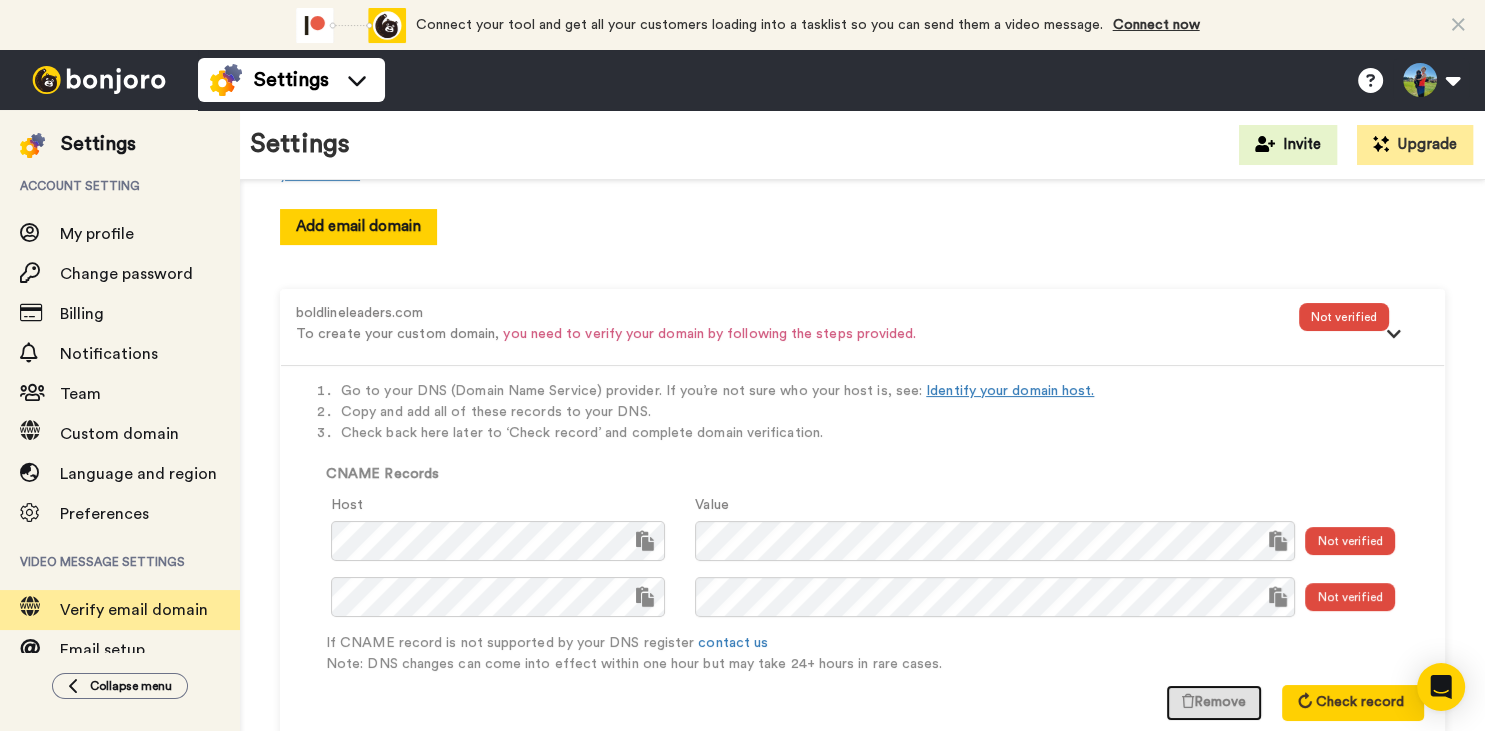 click on "Remove" at bounding box center [1214, 703] 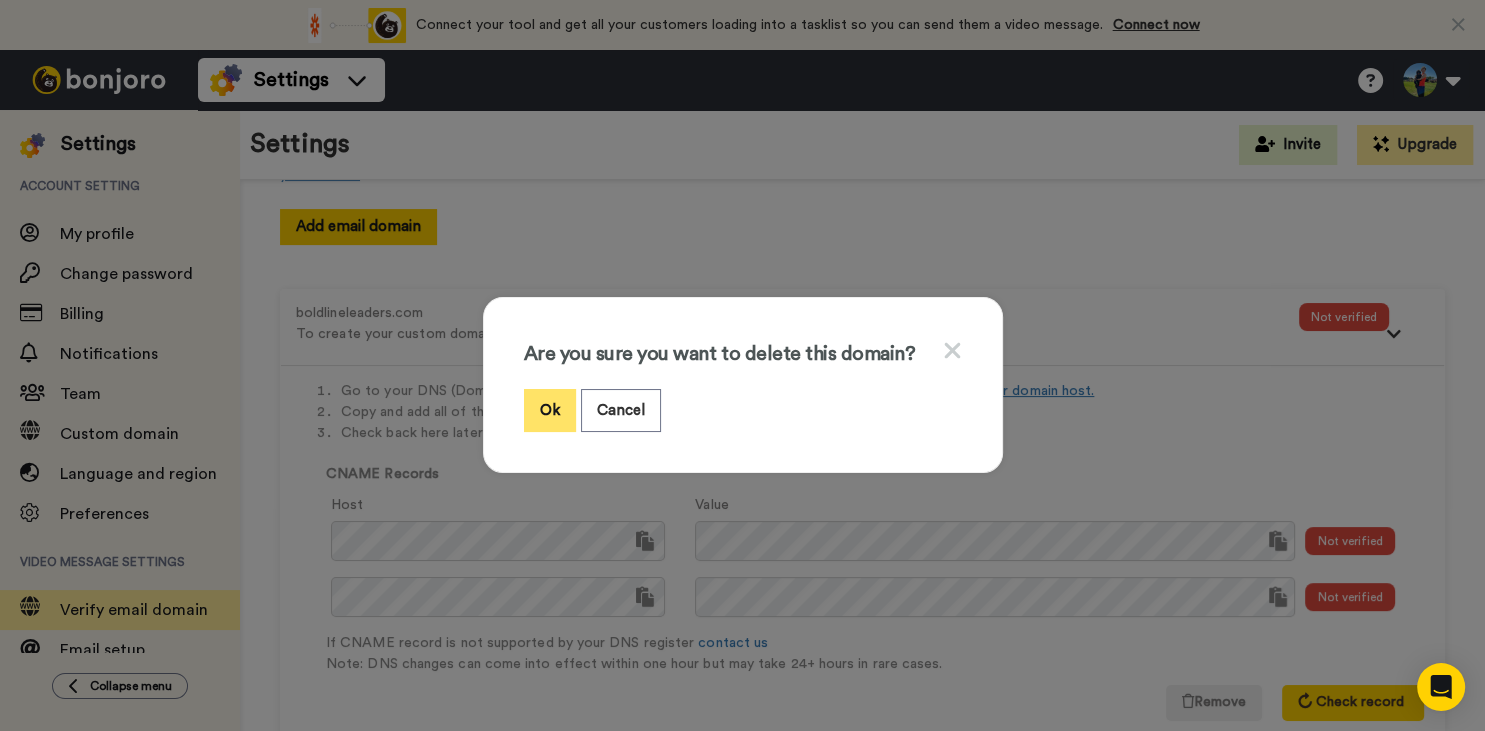 click on "Ok" at bounding box center [550, 410] 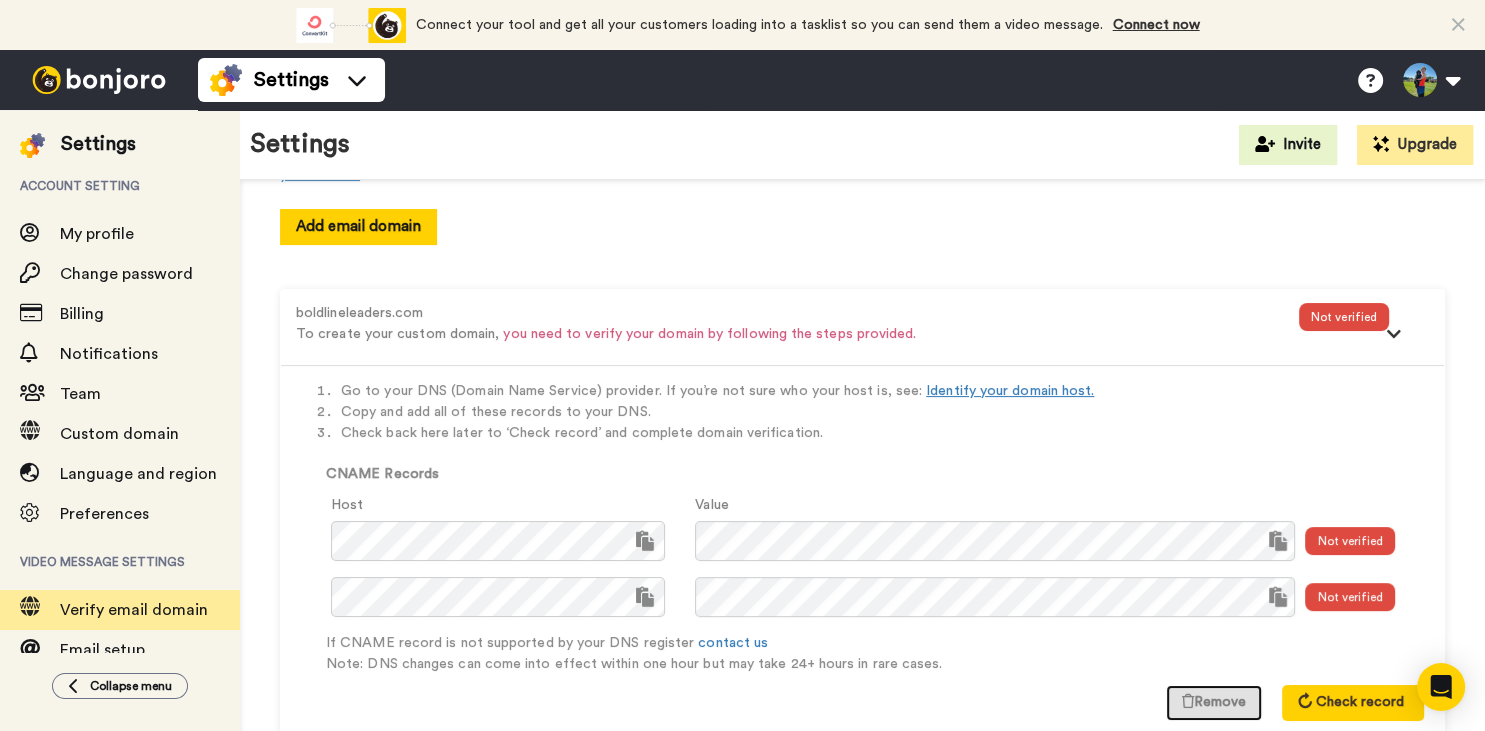 click on "Remove" at bounding box center [1214, 703] 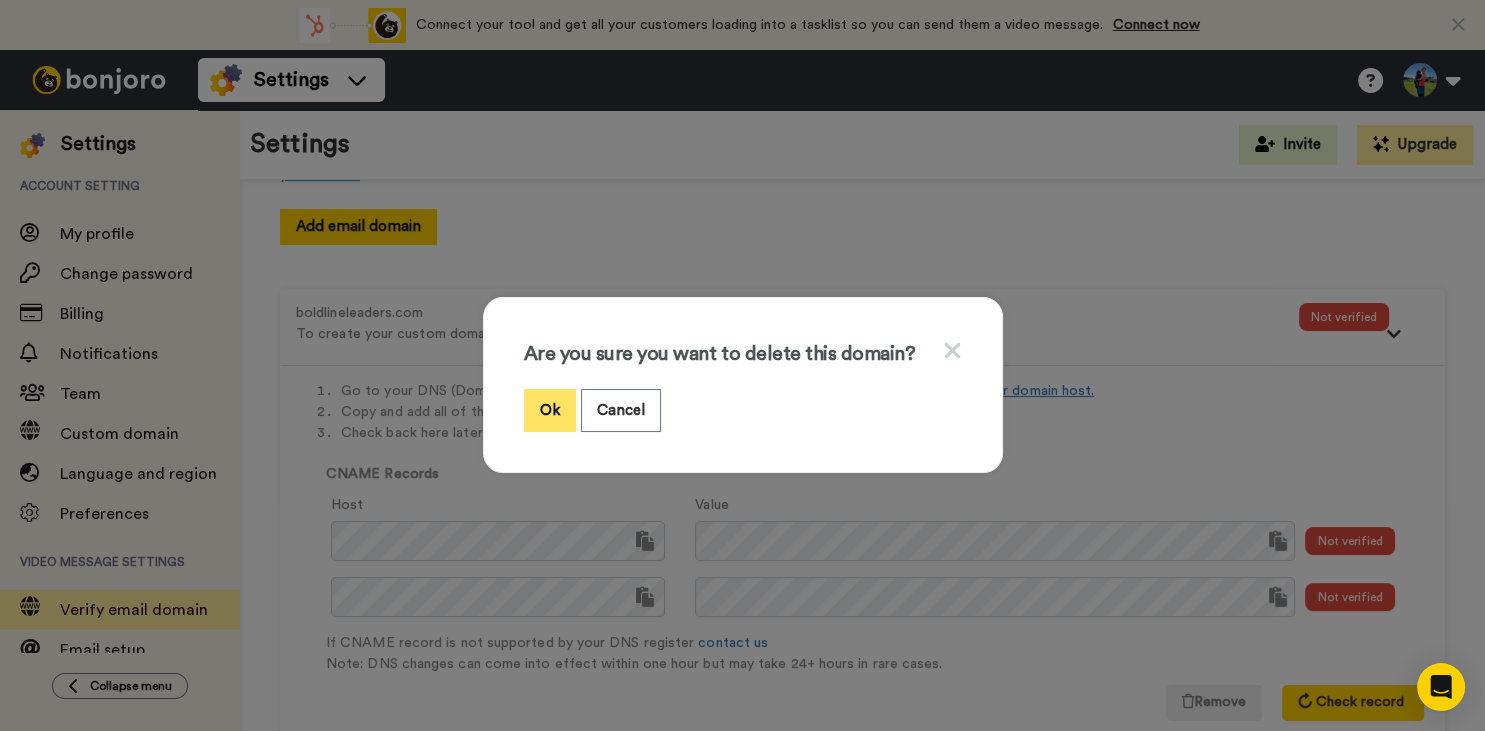 click on "Ok" at bounding box center [550, 410] 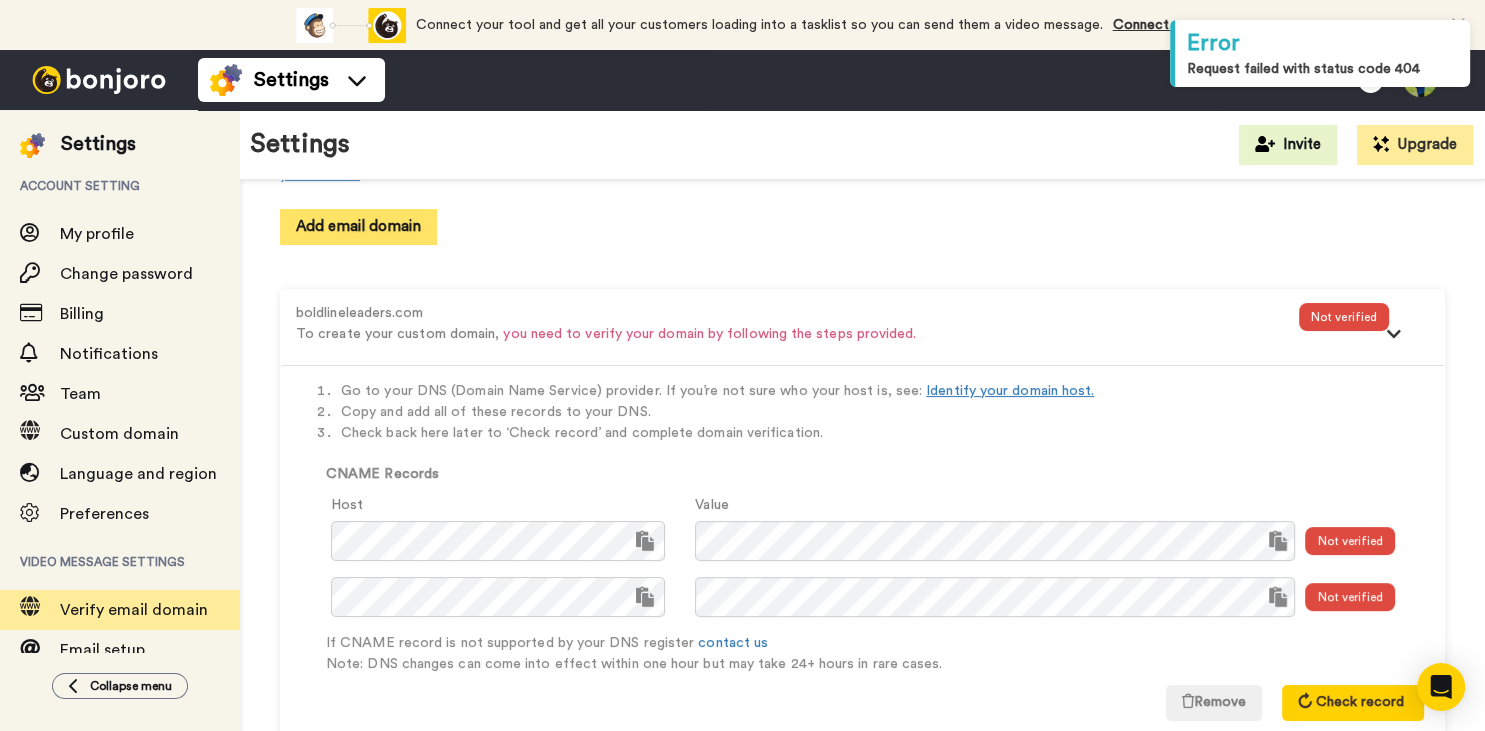 click on "Add email domain" at bounding box center [358, 226] 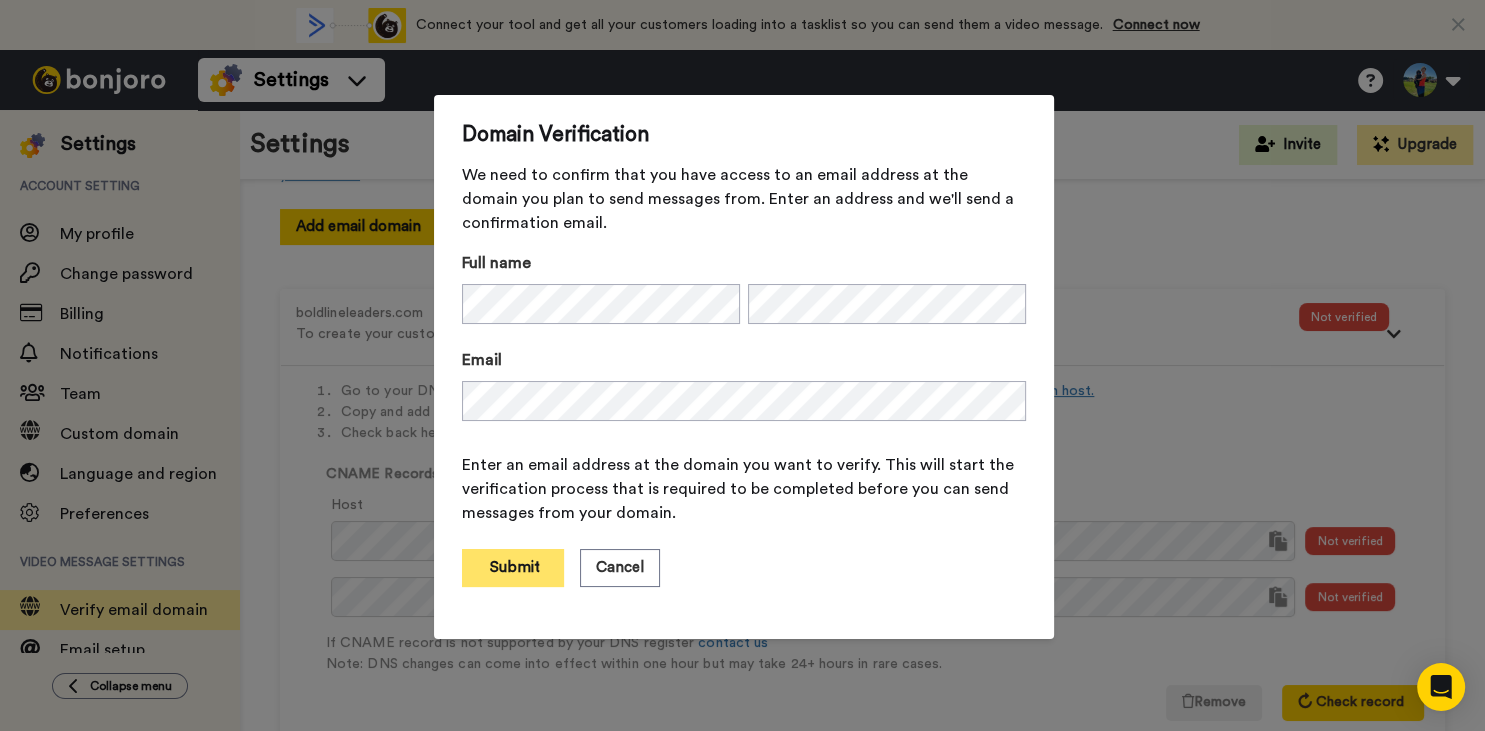 click on "Submit" at bounding box center [513, 568] 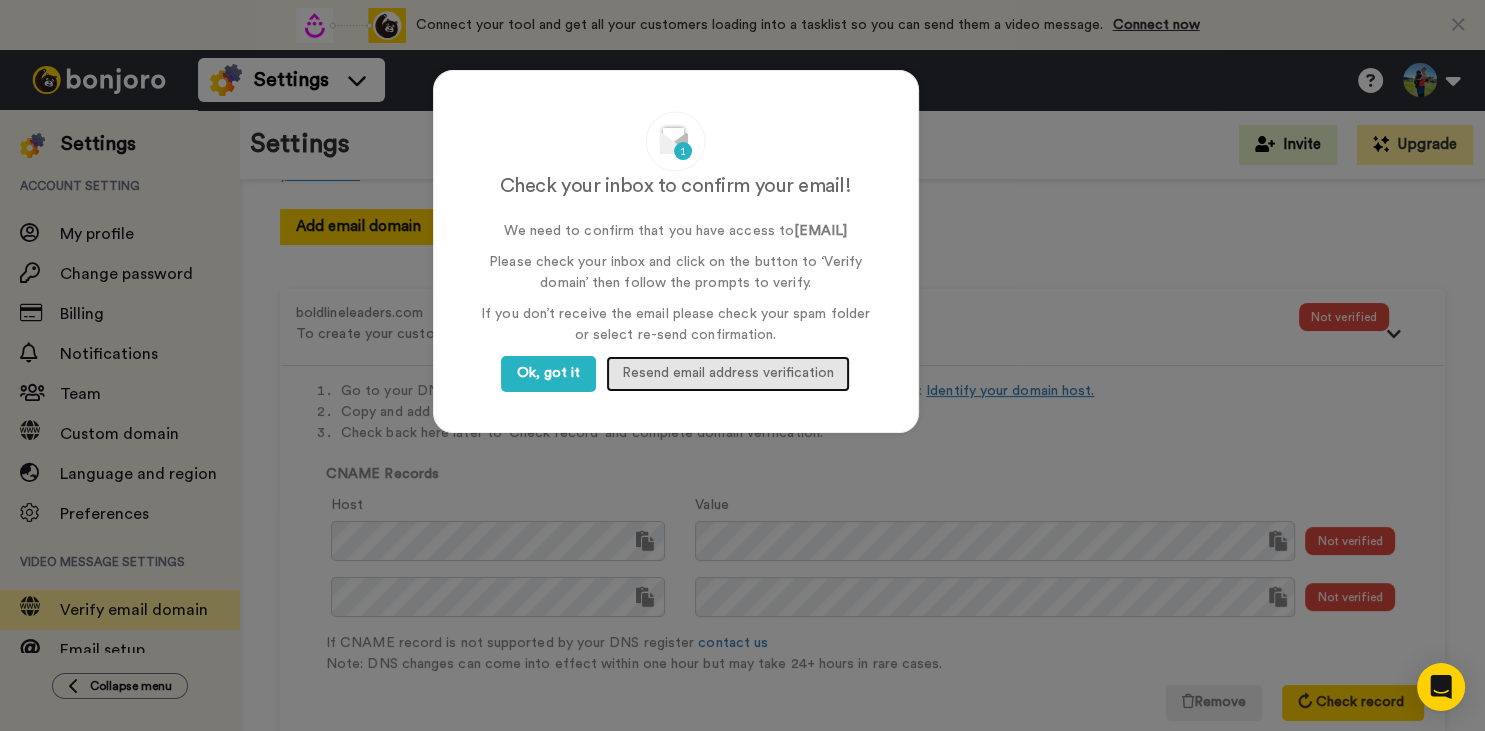 click on "Resend email address verification" at bounding box center [728, 373] 